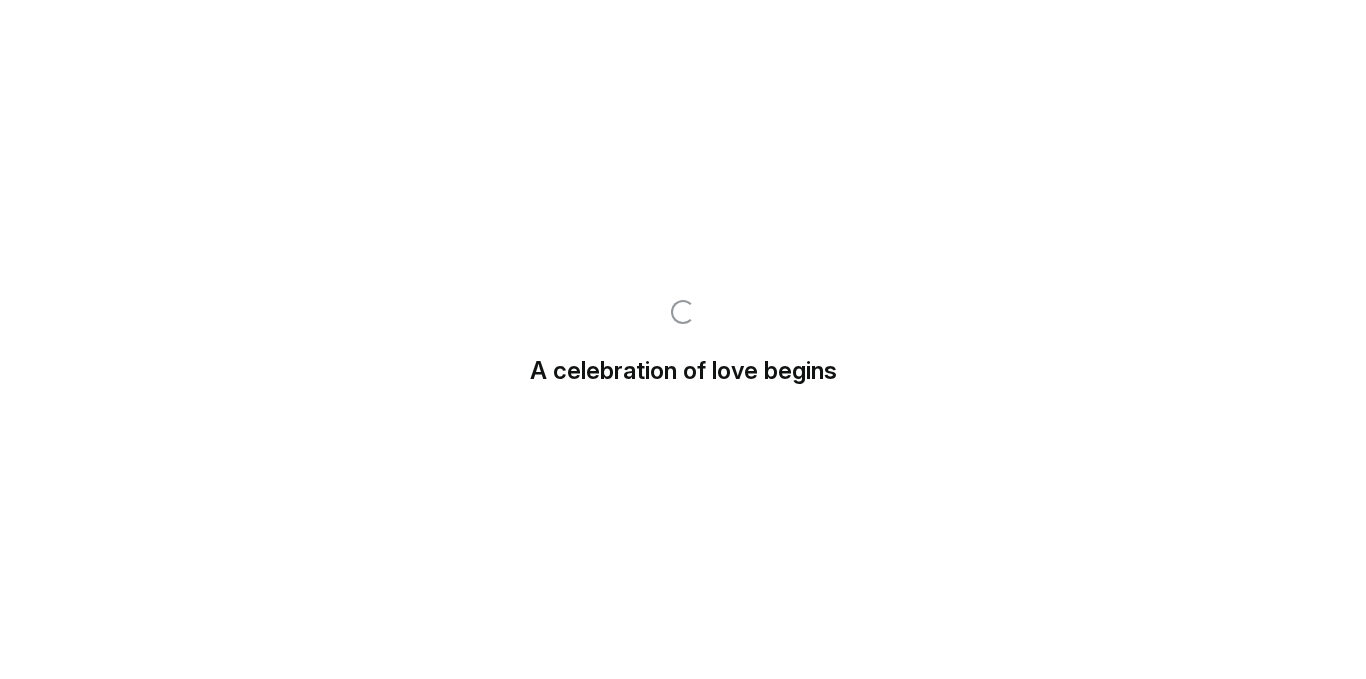 scroll, scrollTop: 0, scrollLeft: 0, axis: both 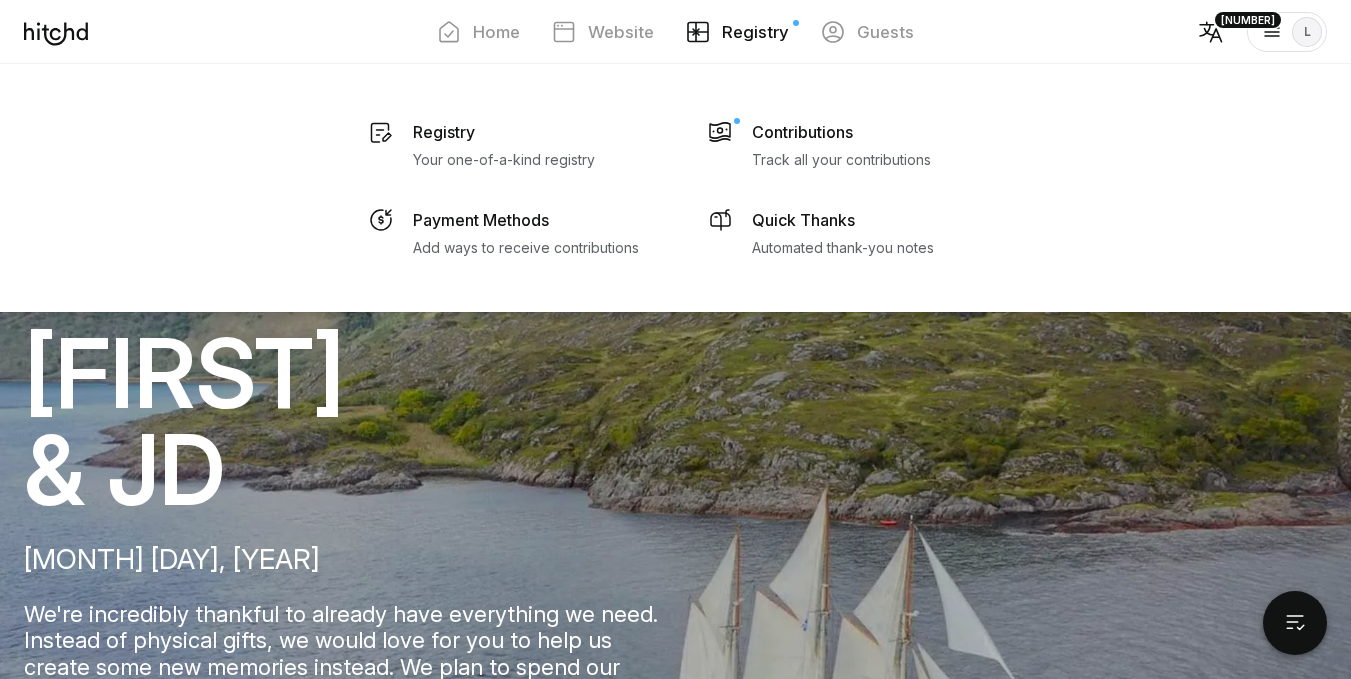 click on "Registry" at bounding box center [755, 32] 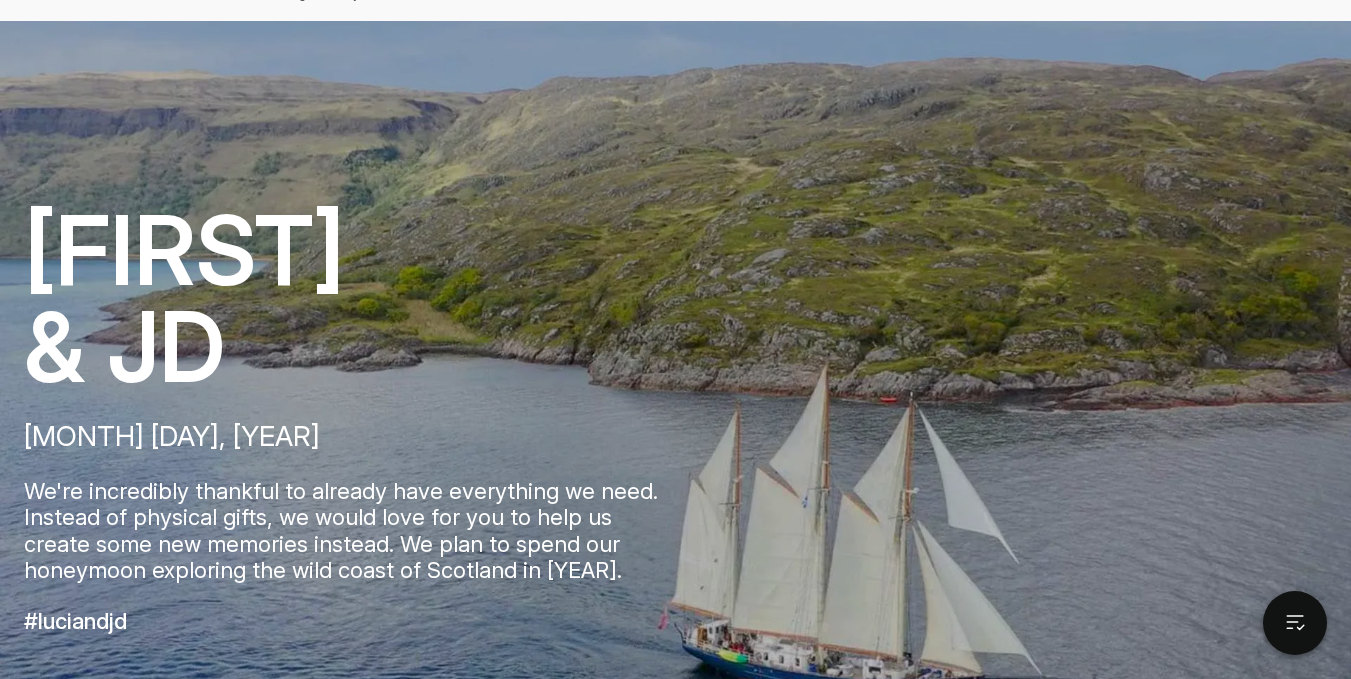 scroll, scrollTop: 0, scrollLeft: 0, axis: both 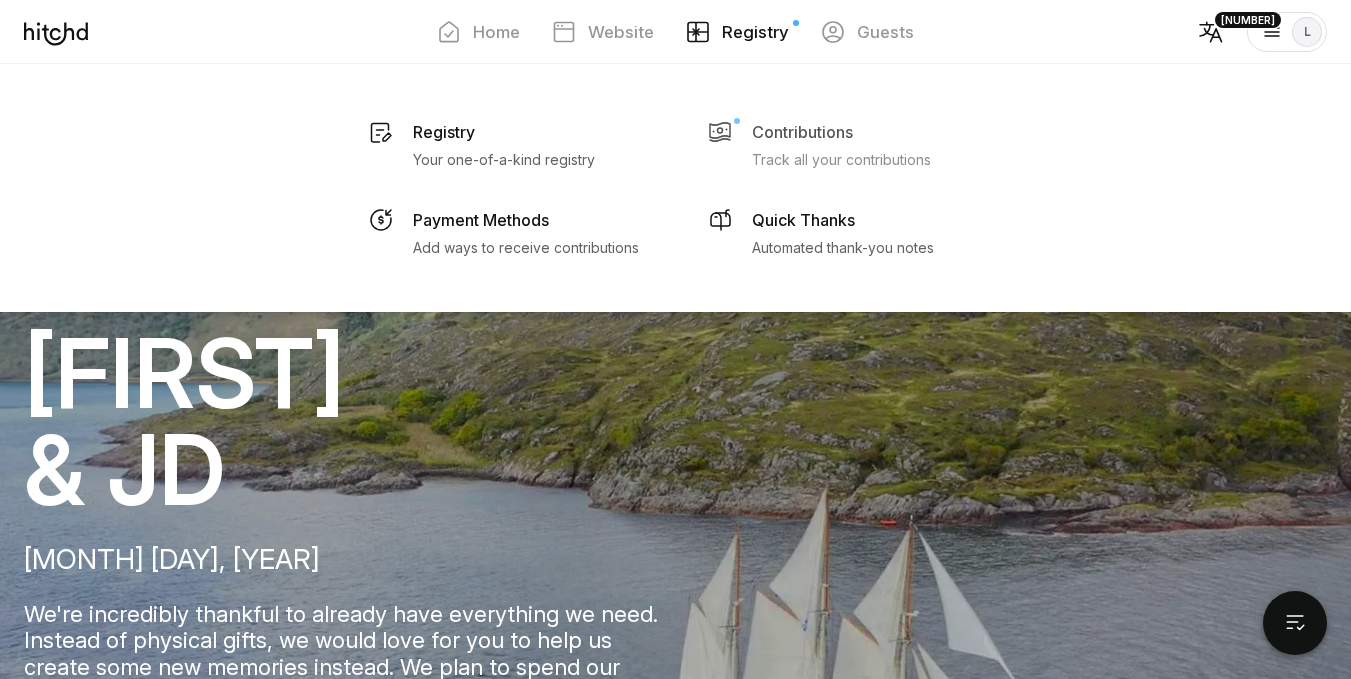 click on "Track all your contributions" at bounding box center [504, 160] 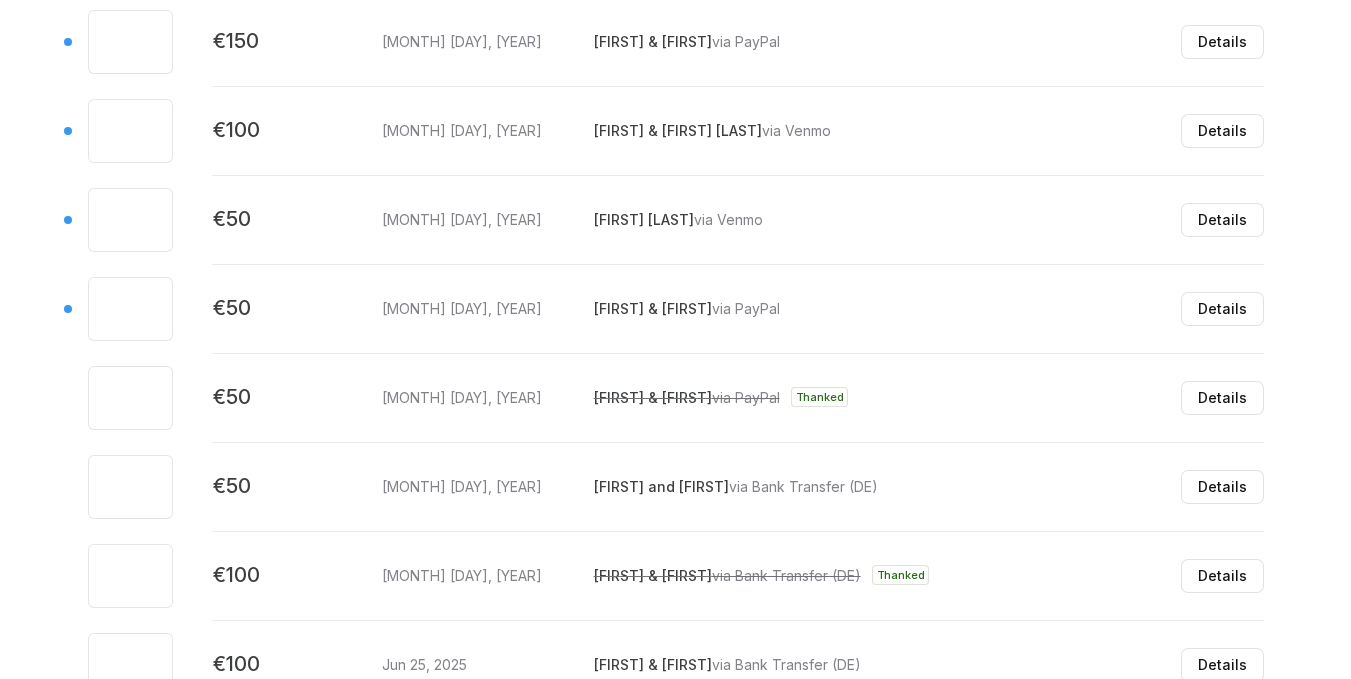 scroll, scrollTop: 600, scrollLeft: 0, axis: vertical 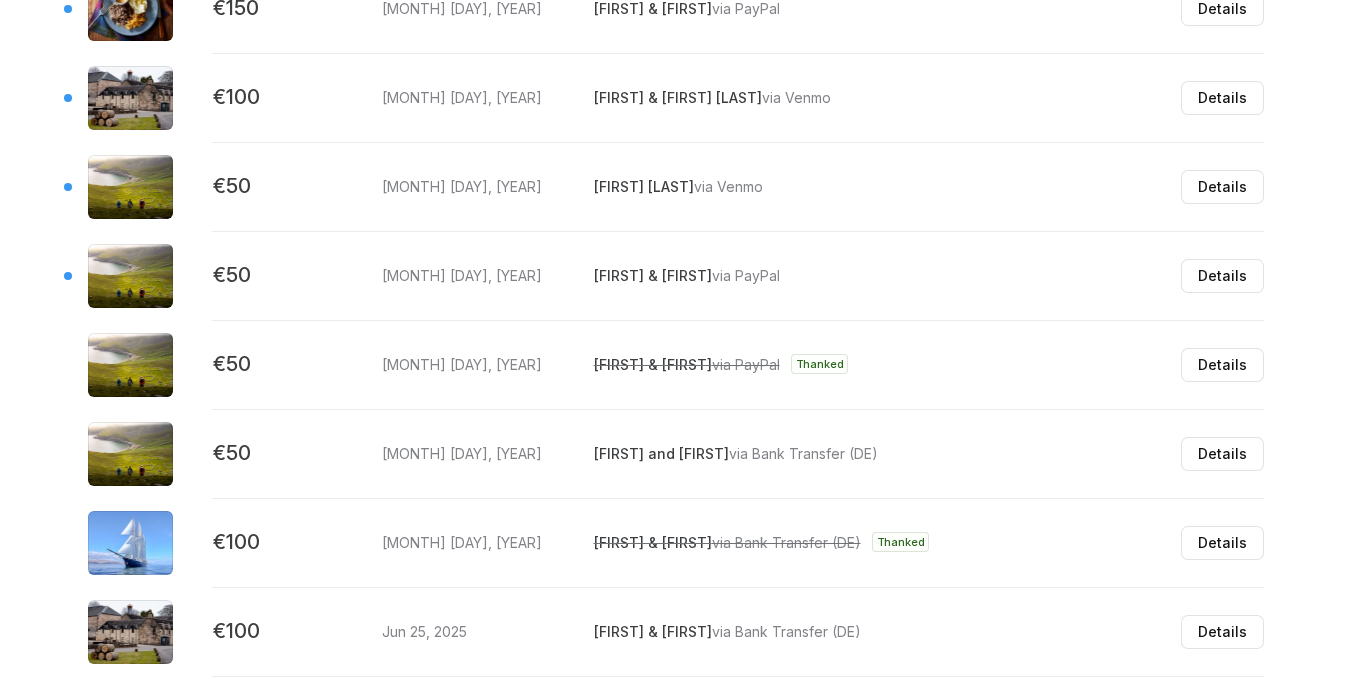 click on "[FIRST] & [FIRST] via PayPal
Details" at bounding box center (921, 1) 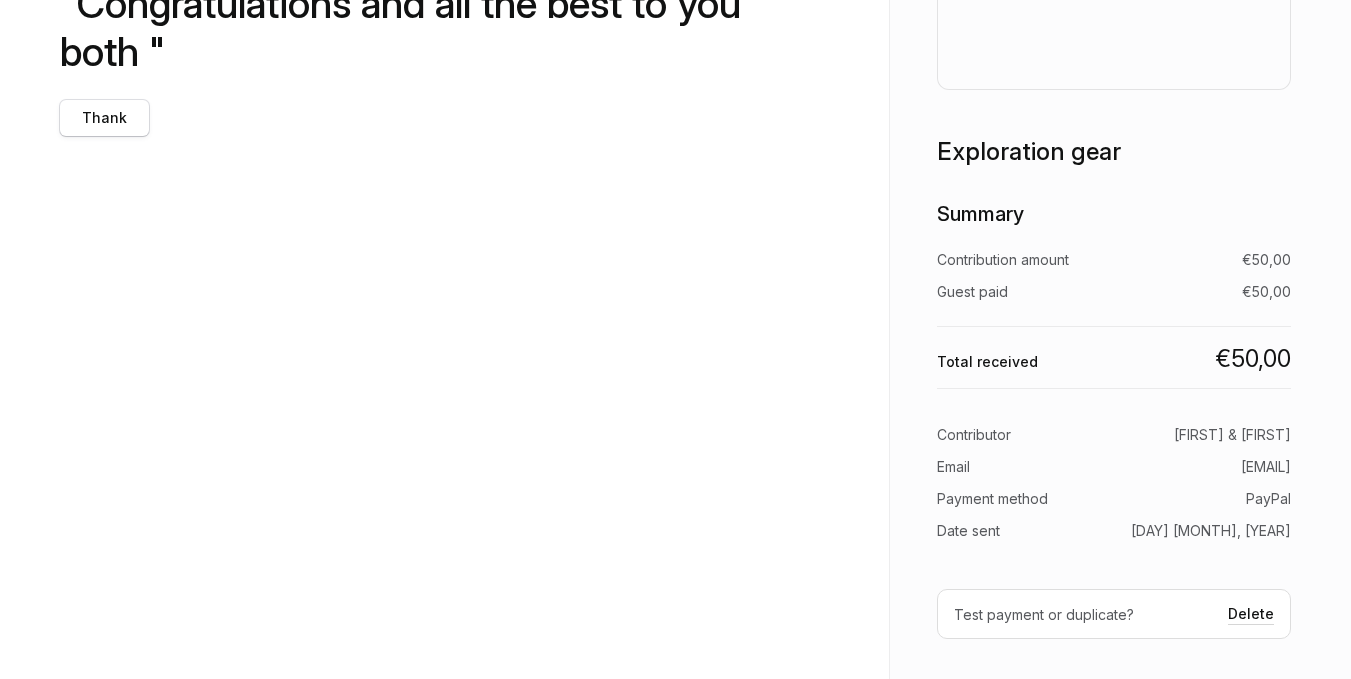 scroll, scrollTop: 0, scrollLeft: 0, axis: both 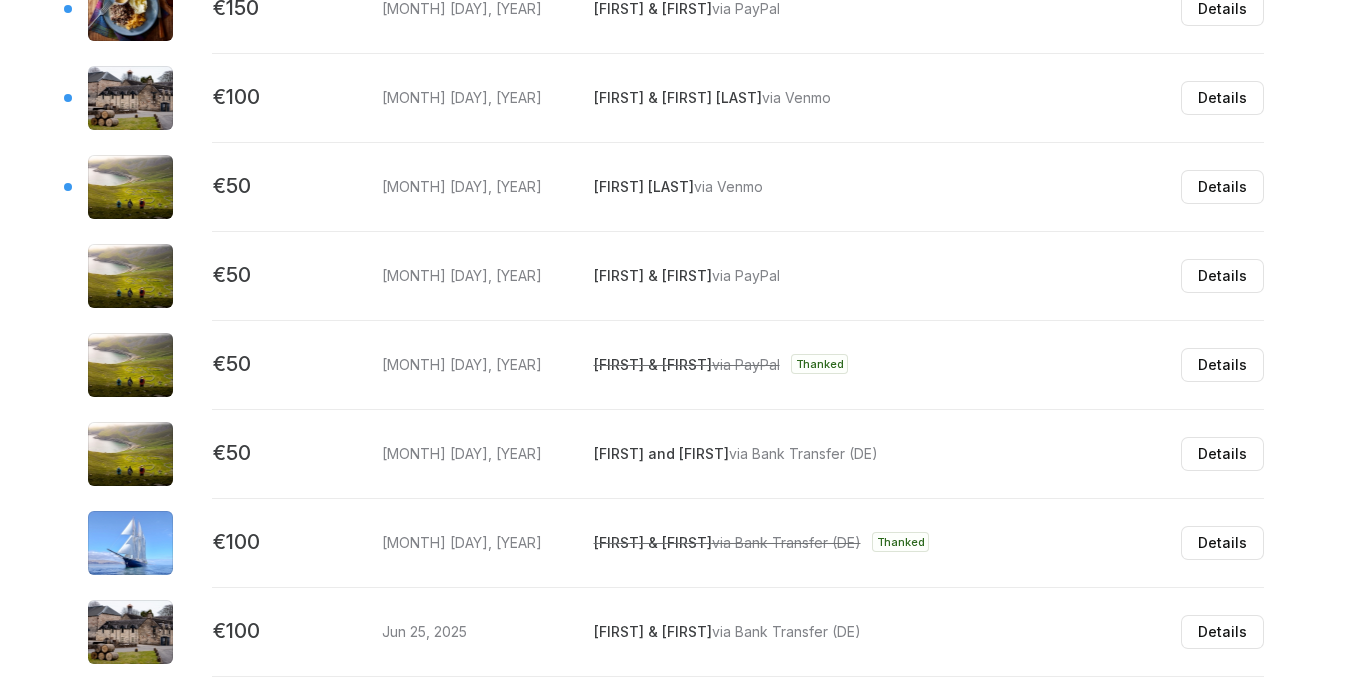 click on "via Bank Transfer (DE)" at bounding box center [746, 364] 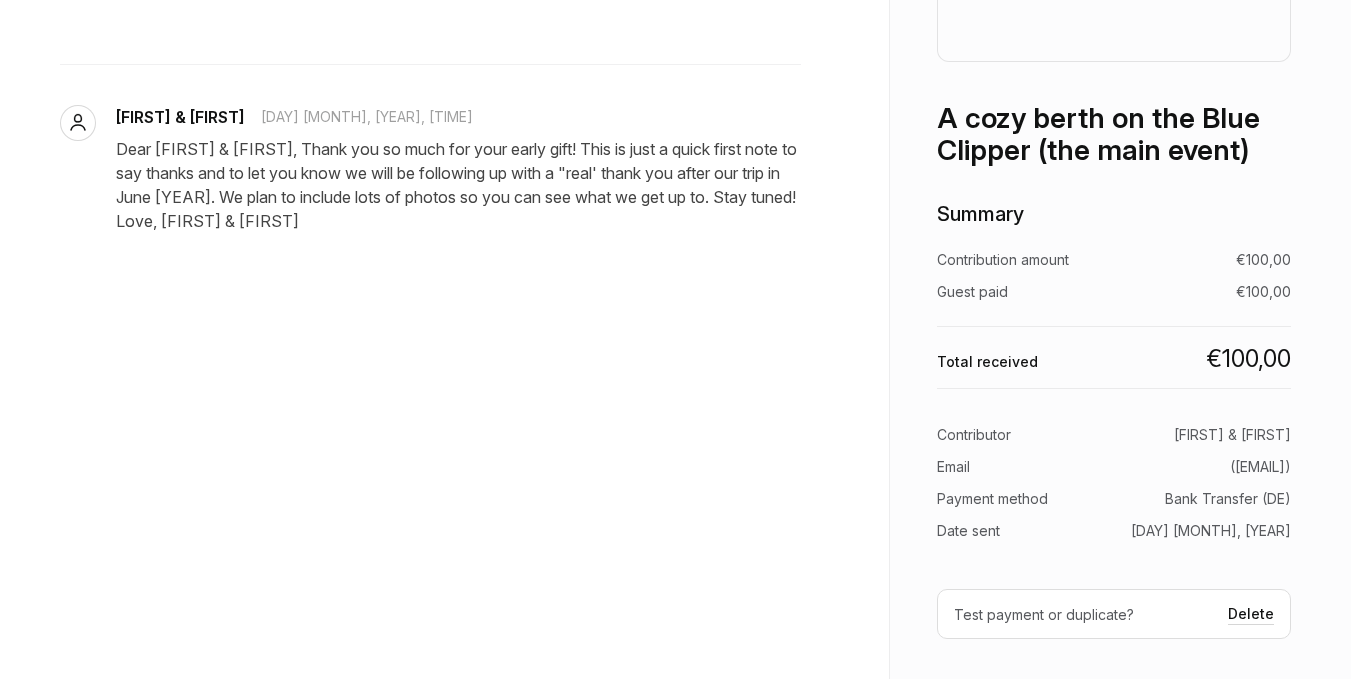 scroll, scrollTop: 0, scrollLeft: 0, axis: both 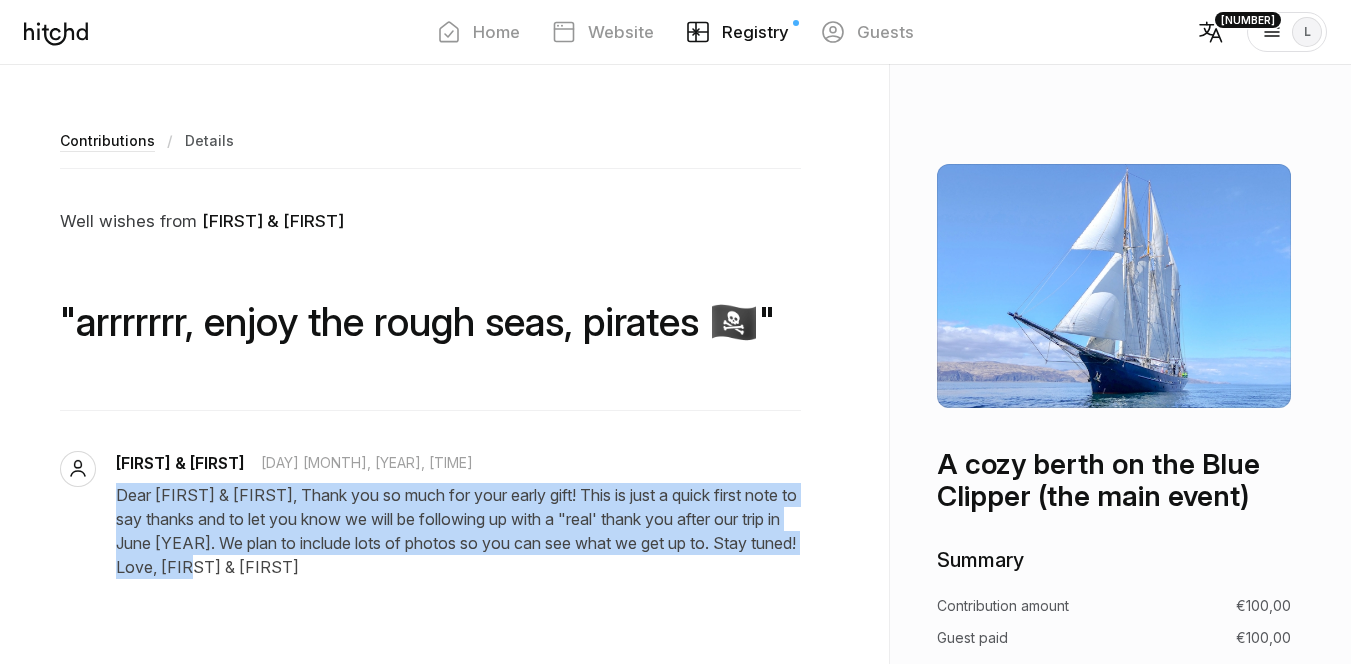 drag, startPoint x: 116, startPoint y: 496, endPoint x: 289, endPoint y: 563, distance: 185.52089 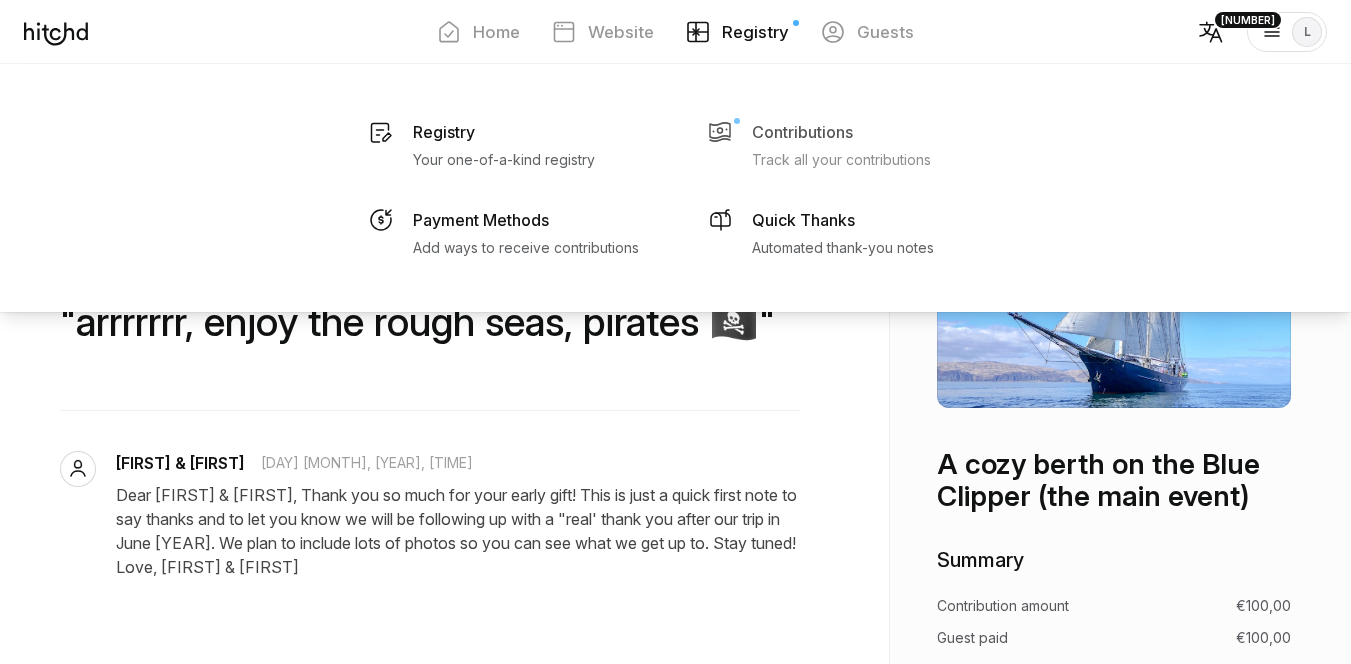 click on "Contributions" at bounding box center [444, 132] 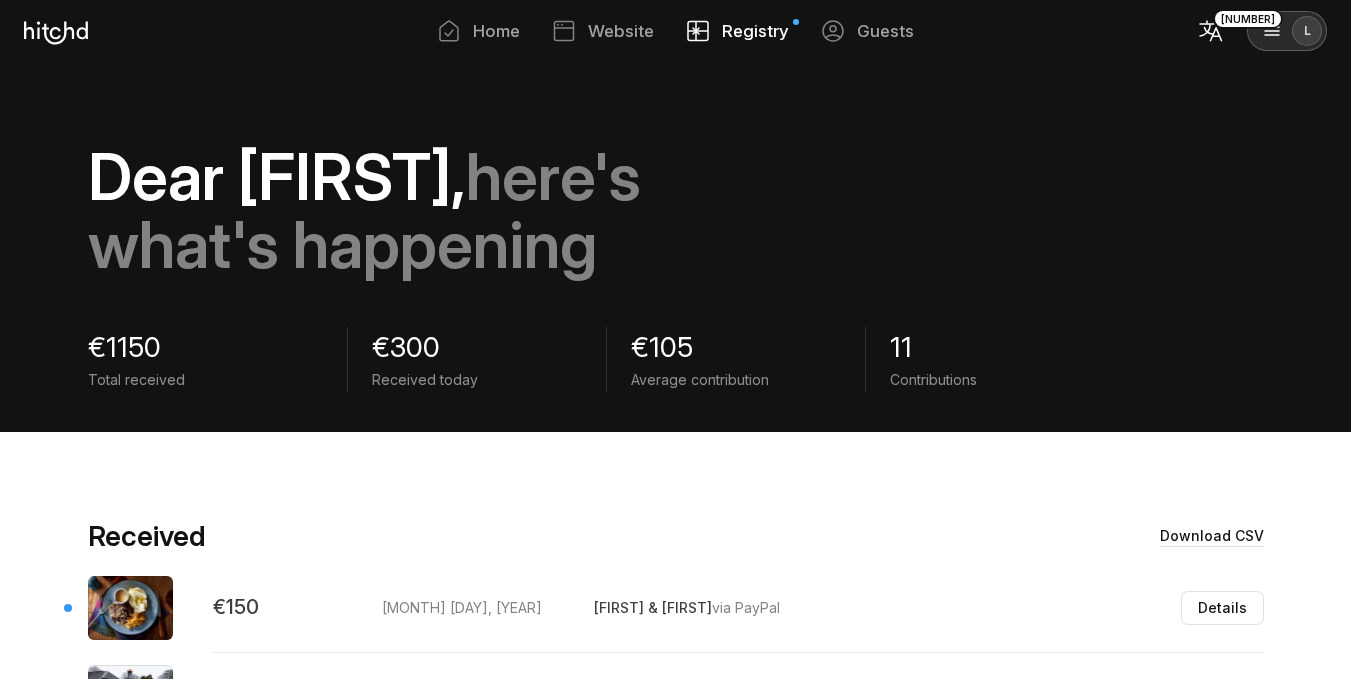 scroll, scrollTop: 0, scrollLeft: 0, axis: both 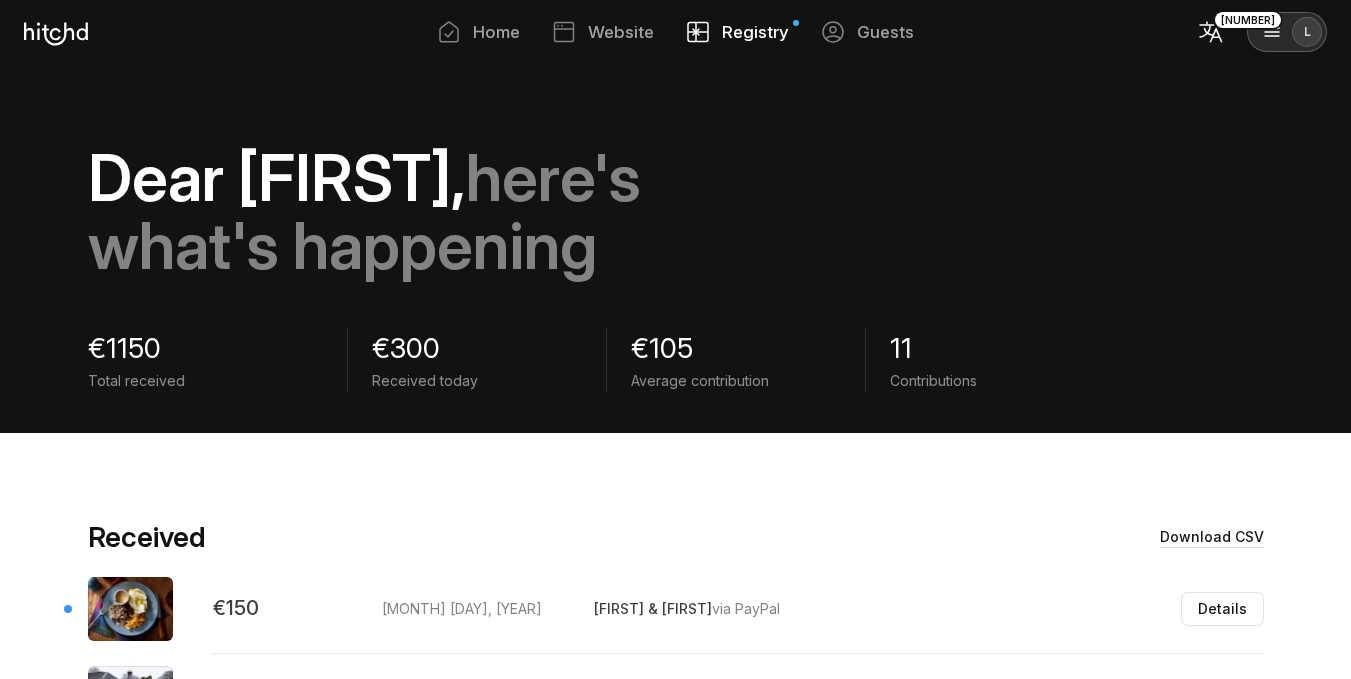 click on "Home
Website
Registry
Guests" at bounding box center (675, 32) 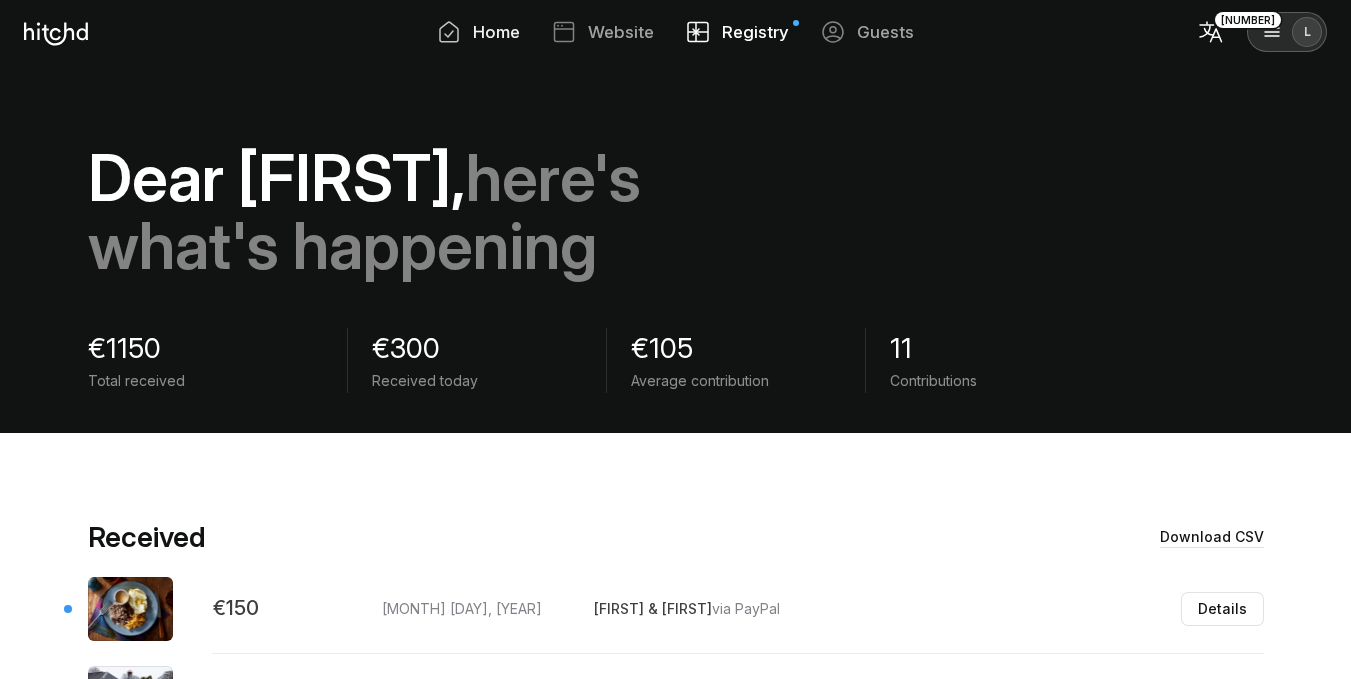 click on "Home" at bounding box center (496, 32) 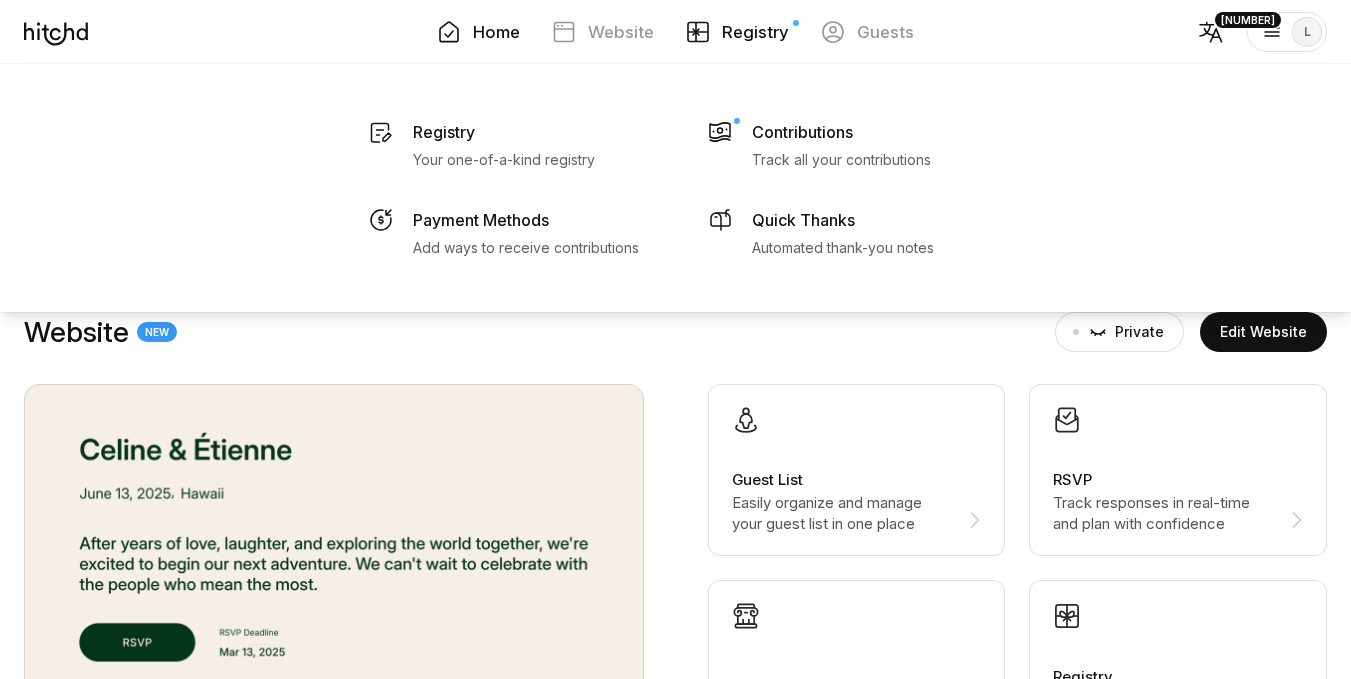 click on "Registry" at bounding box center (755, 32) 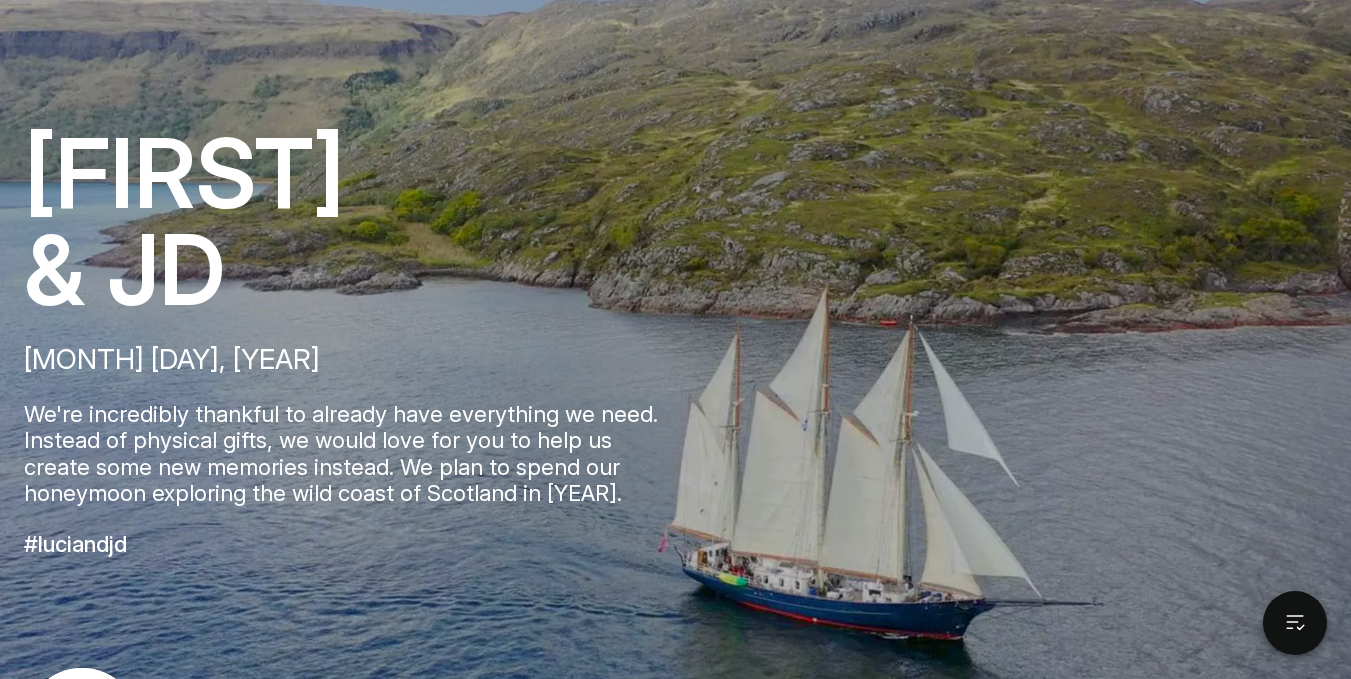 scroll, scrollTop: 0, scrollLeft: 0, axis: both 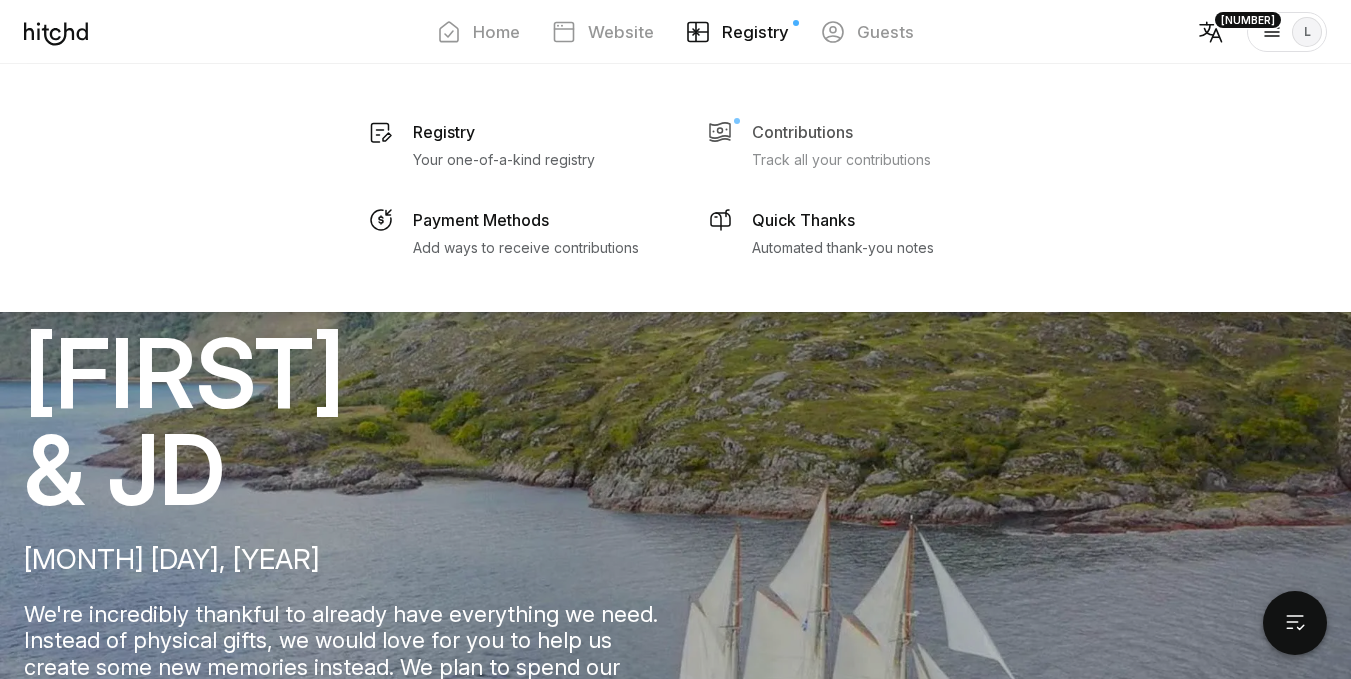 click on "Track all your contributions" at bounding box center [504, 160] 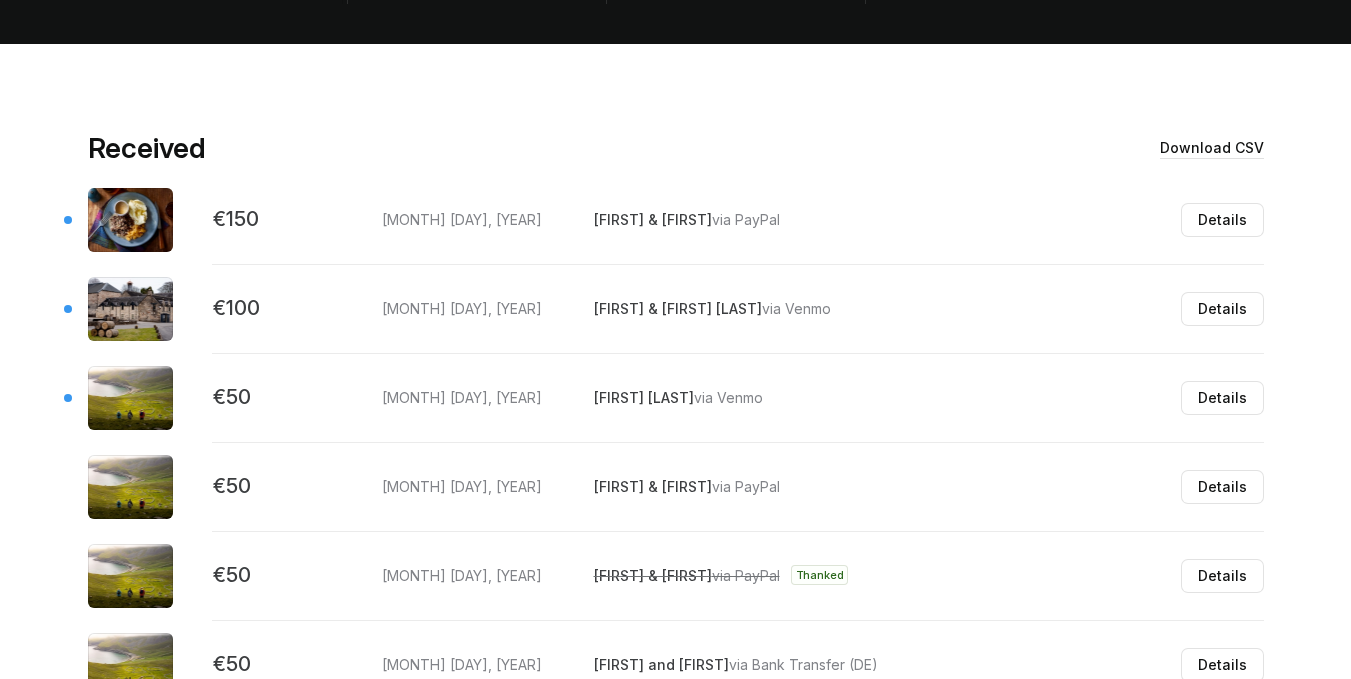 scroll, scrollTop: 600, scrollLeft: 0, axis: vertical 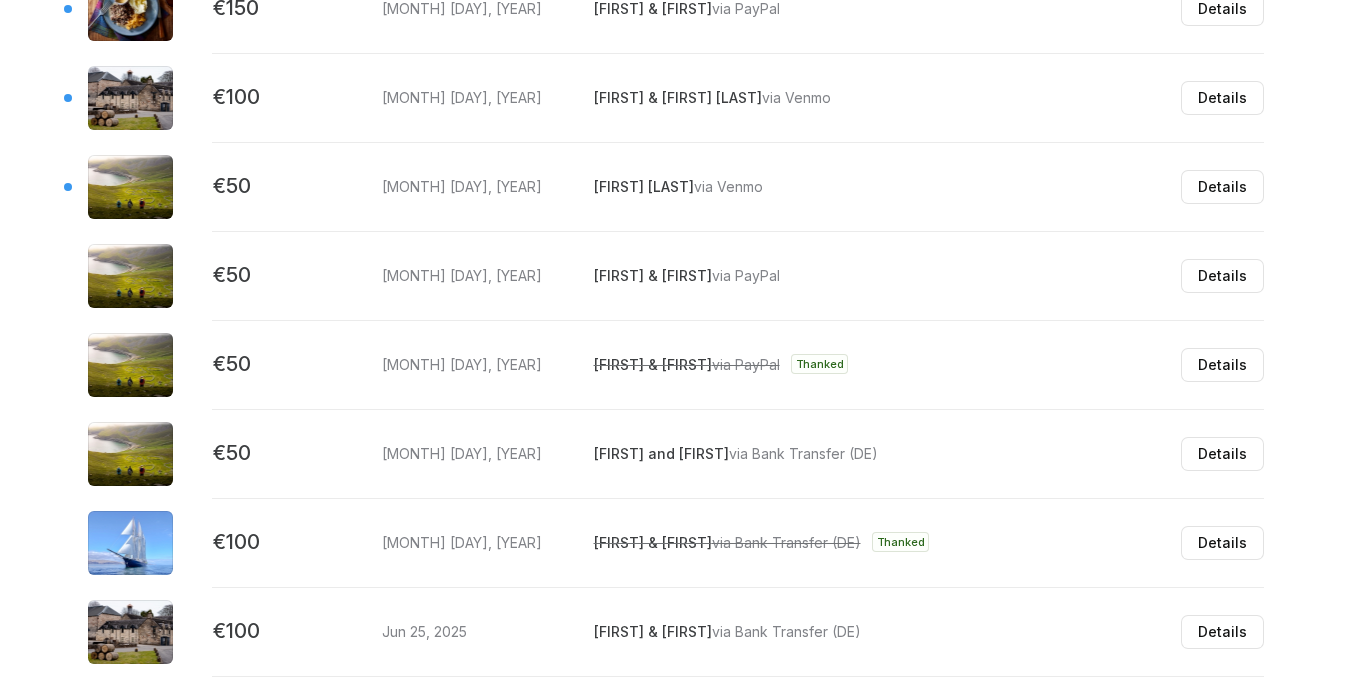 click on "[FIRST] & [FIRST] via PayPal
Details" at bounding box center (921, 1) 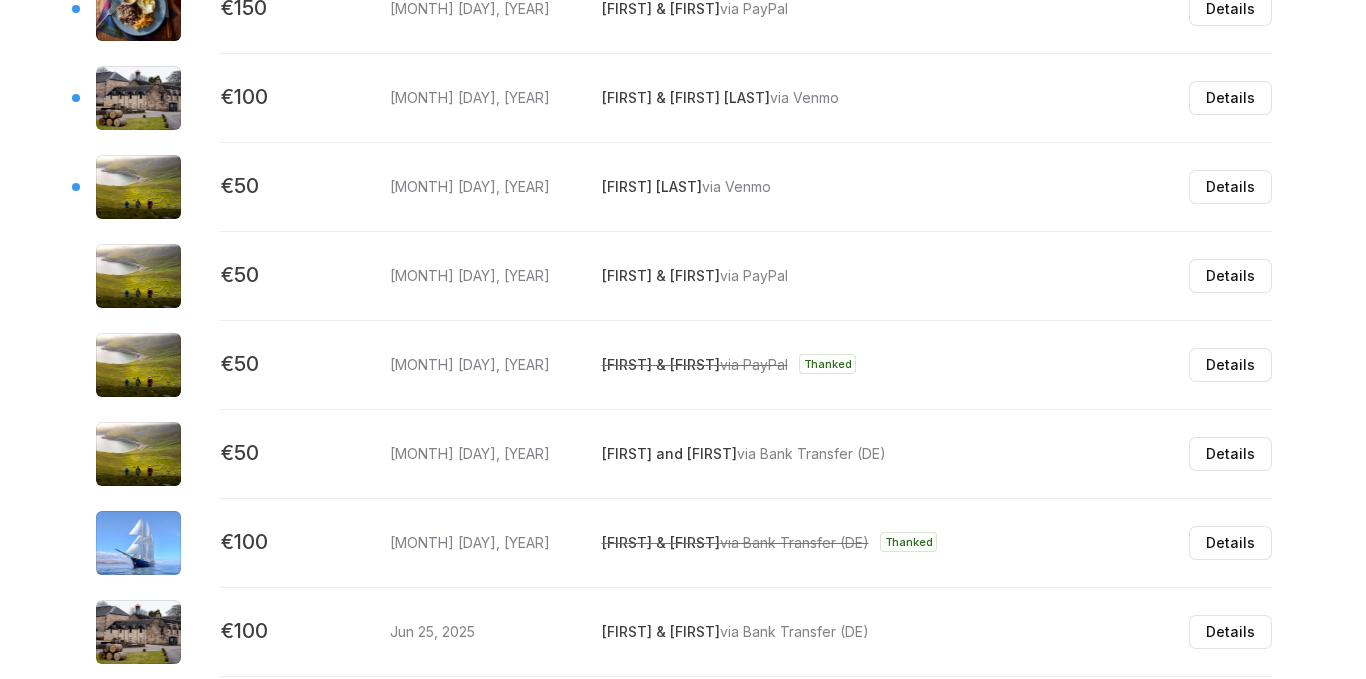 scroll, scrollTop: 0, scrollLeft: 0, axis: both 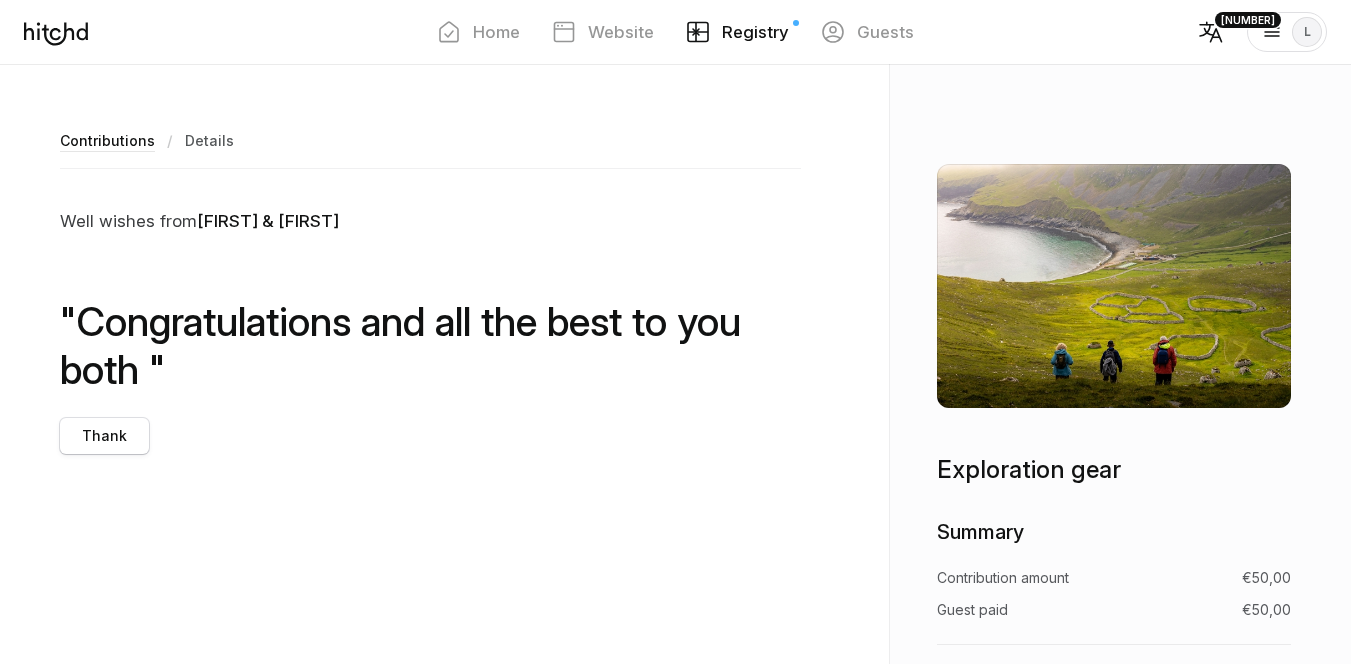 click on "Thank" at bounding box center [104, 436] 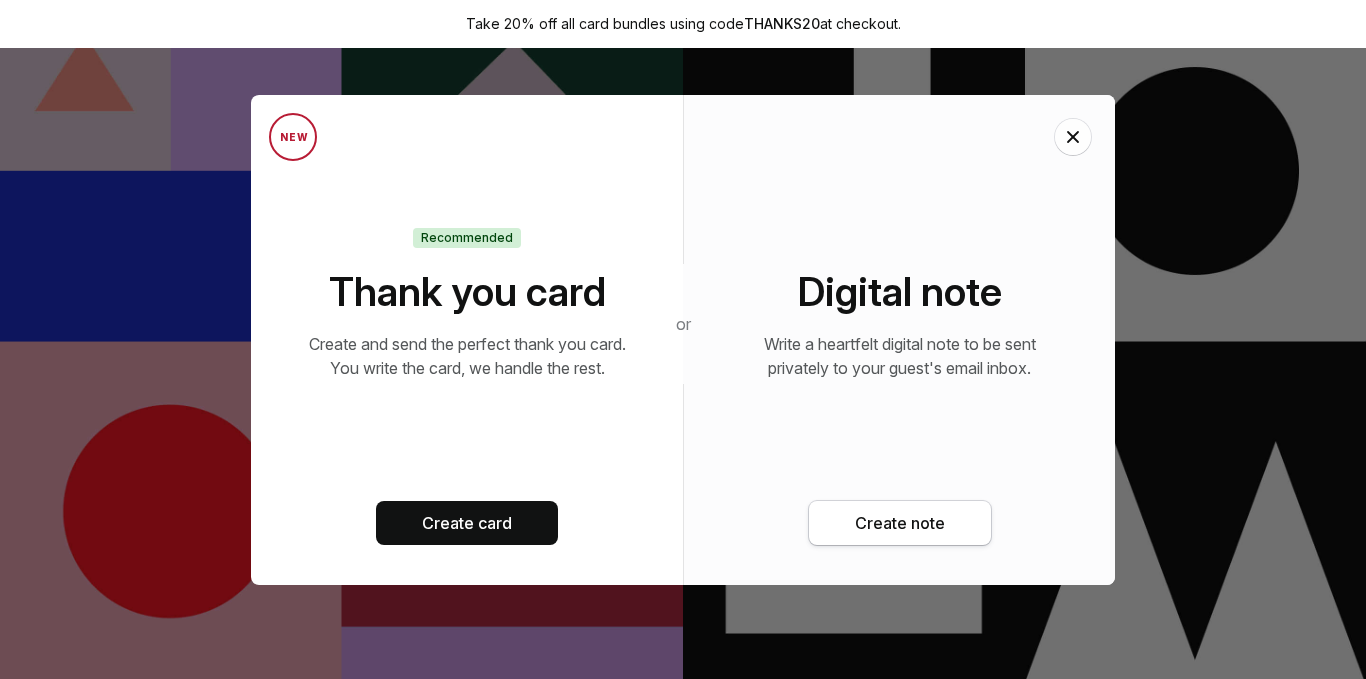 click on "Create note" at bounding box center (900, 523) 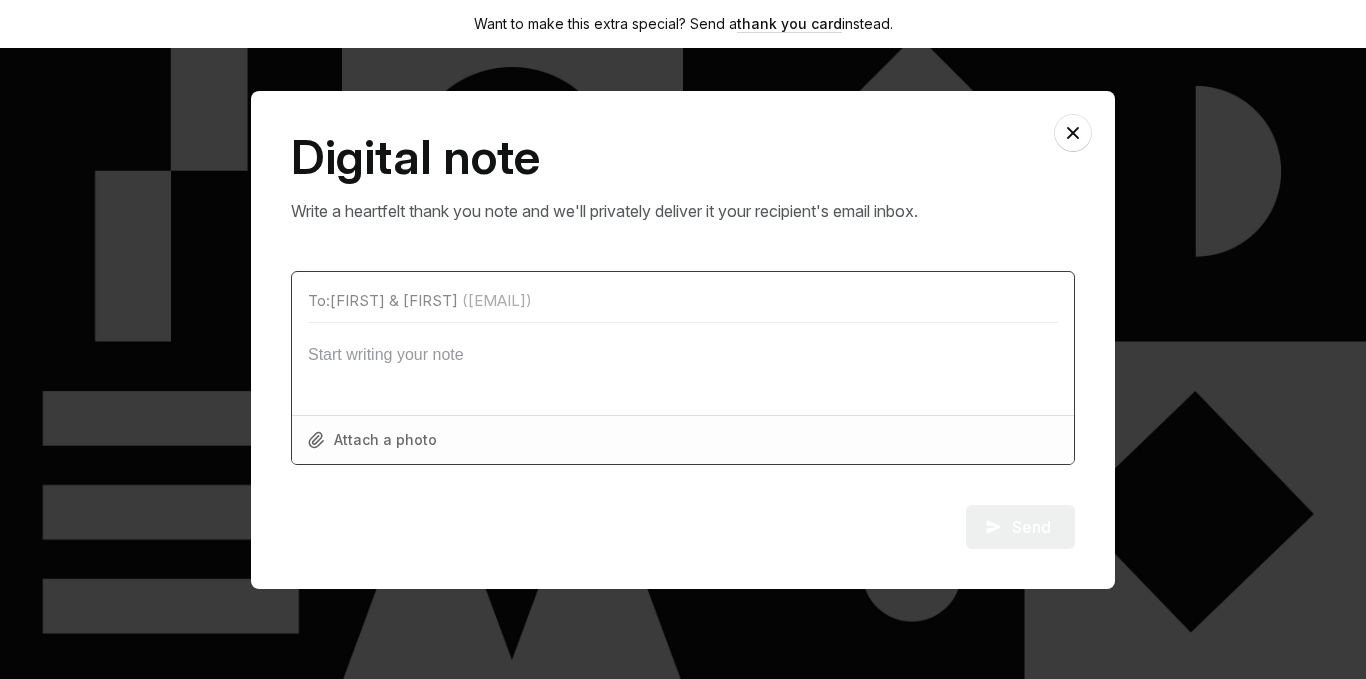 click at bounding box center [683, 359] 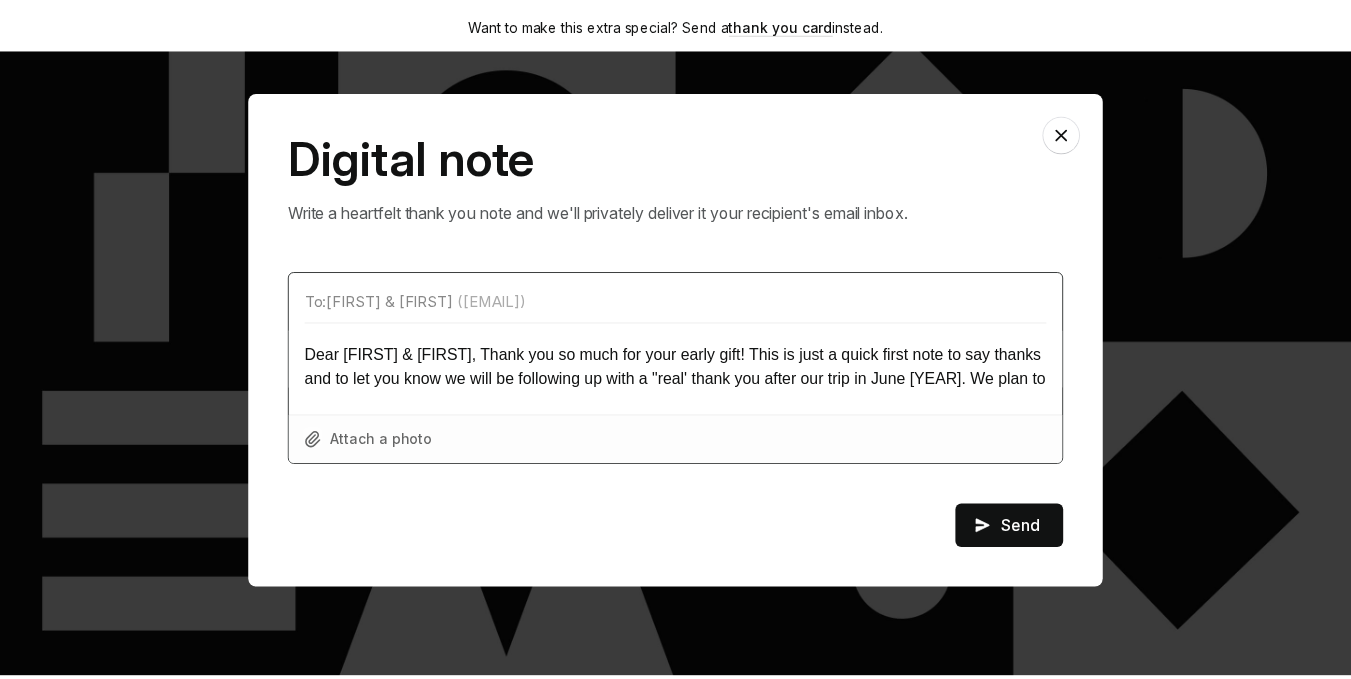 scroll, scrollTop: 0, scrollLeft: 0, axis: both 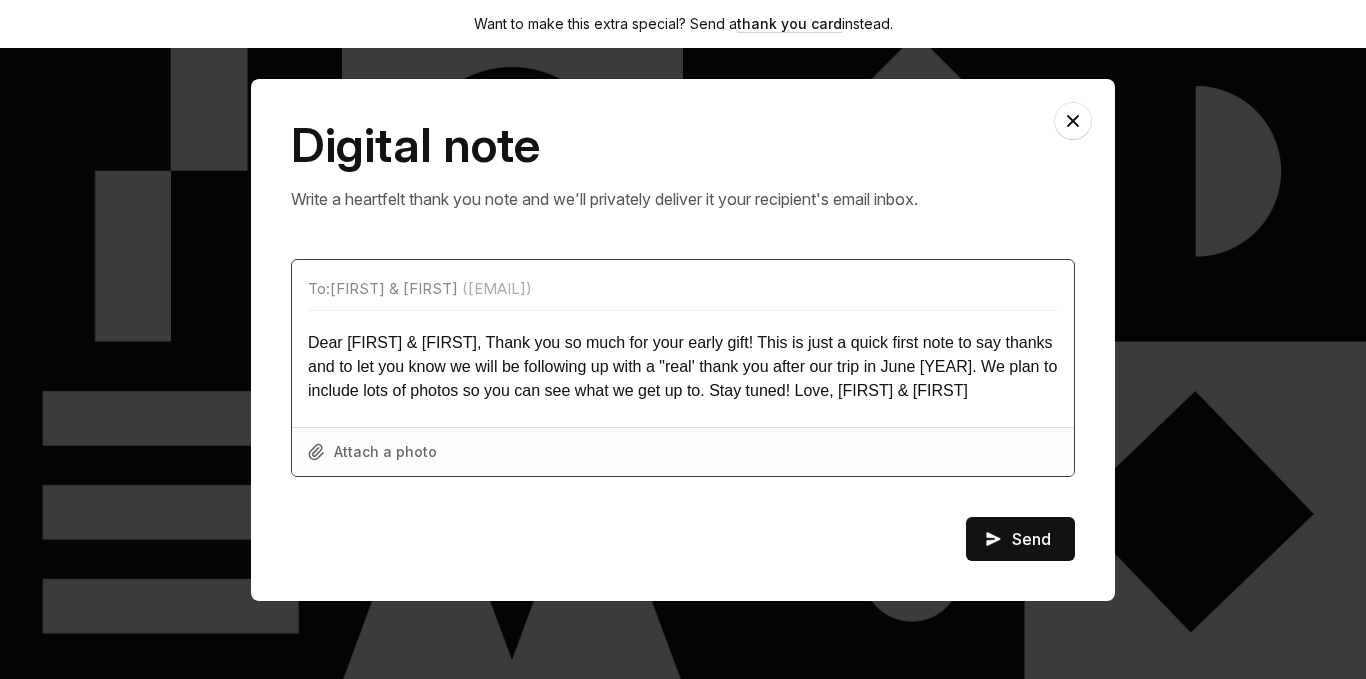 drag, startPoint x: 447, startPoint y: 340, endPoint x: 353, endPoint y: 340, distance: 94 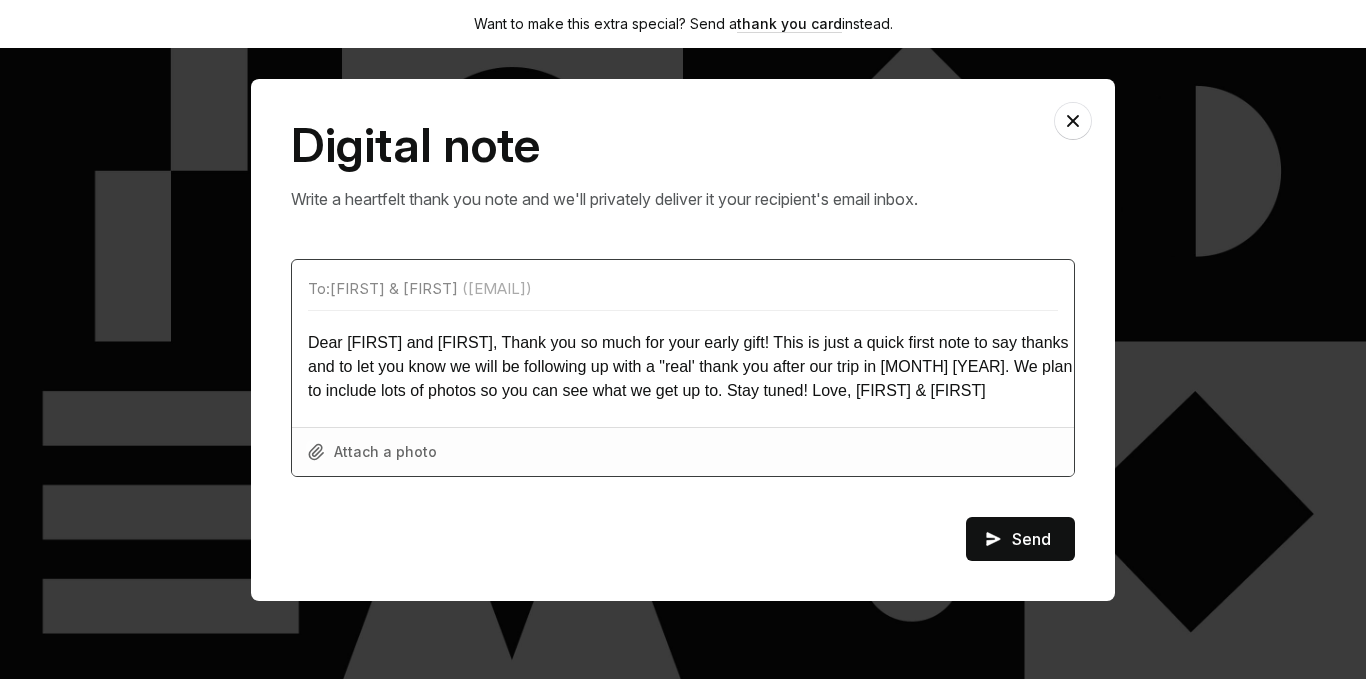 drag, startPoint x: 837, startPoint y: 388, endPoint x: 794, endPoint y: 389, distance: 43.011627 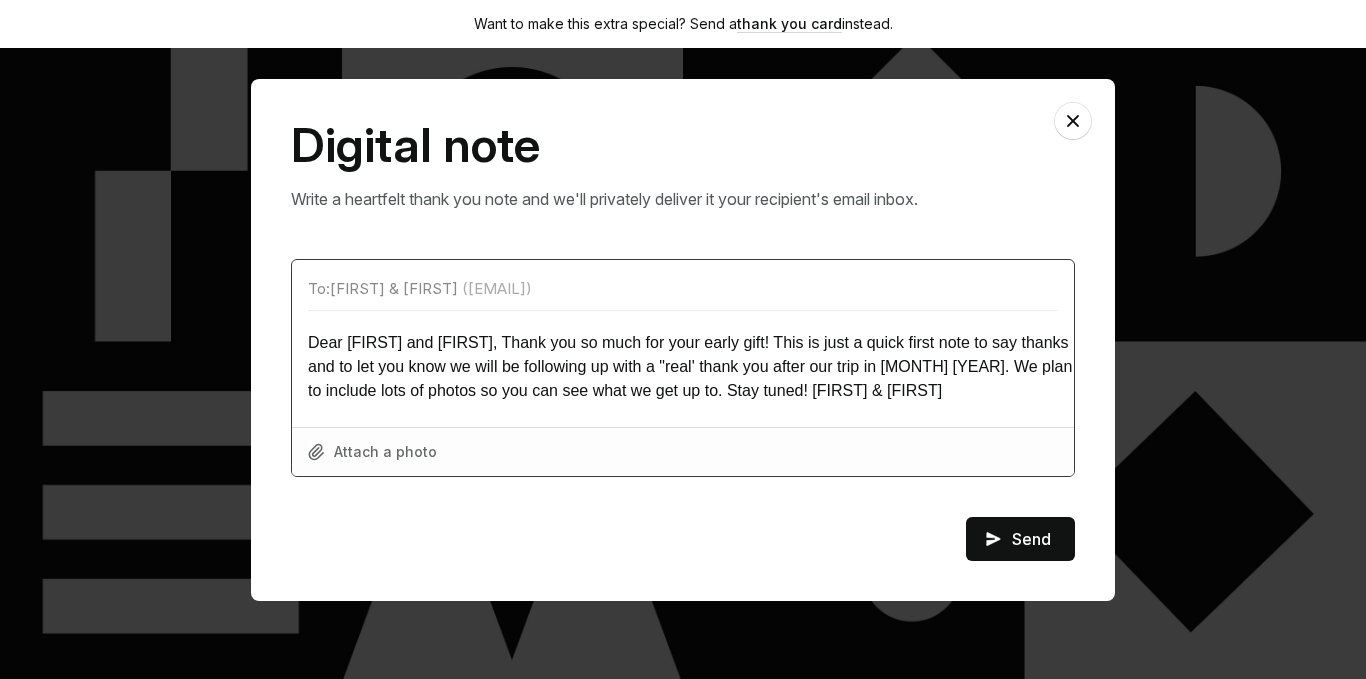 drag, startPoint x: 775, startPoint y: 388, endPoint x: 281, endPoint y: 332, distance: 497.16397 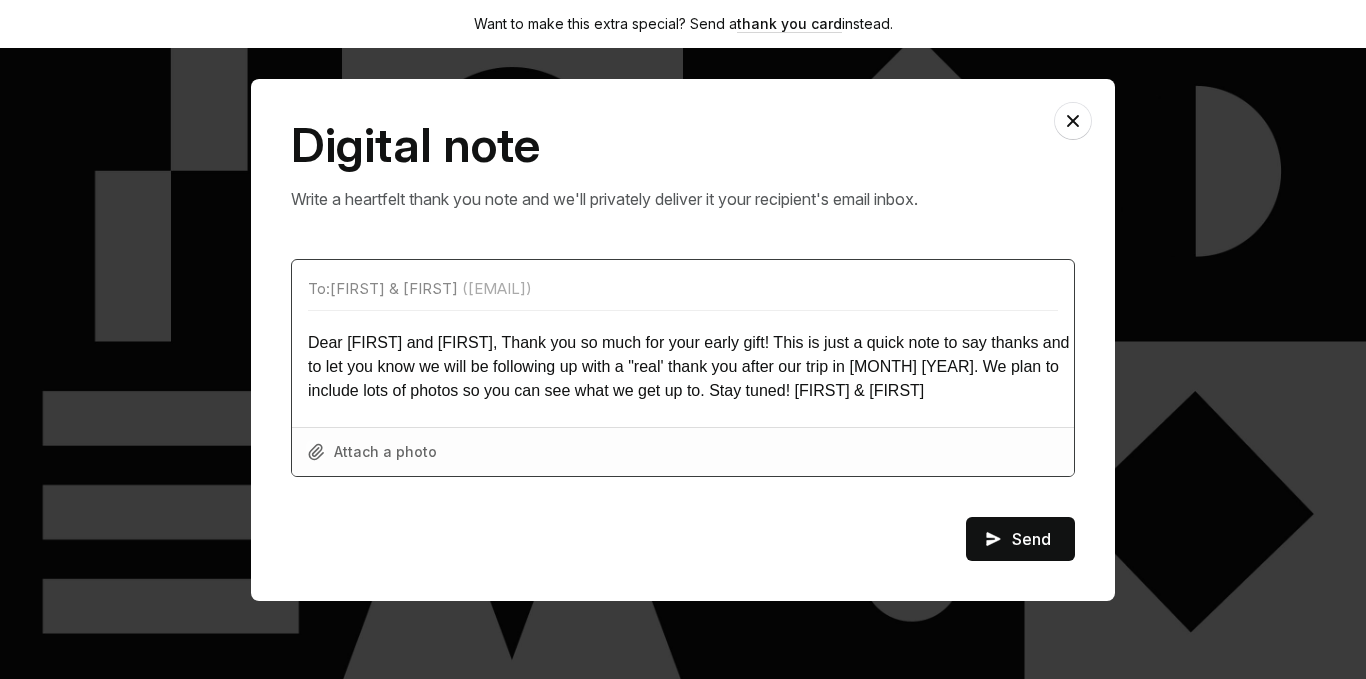 drag, startPoint x: 836, startPoint y: 396, endPoint x: 291, endPoint y: 336, distance: 548.2928 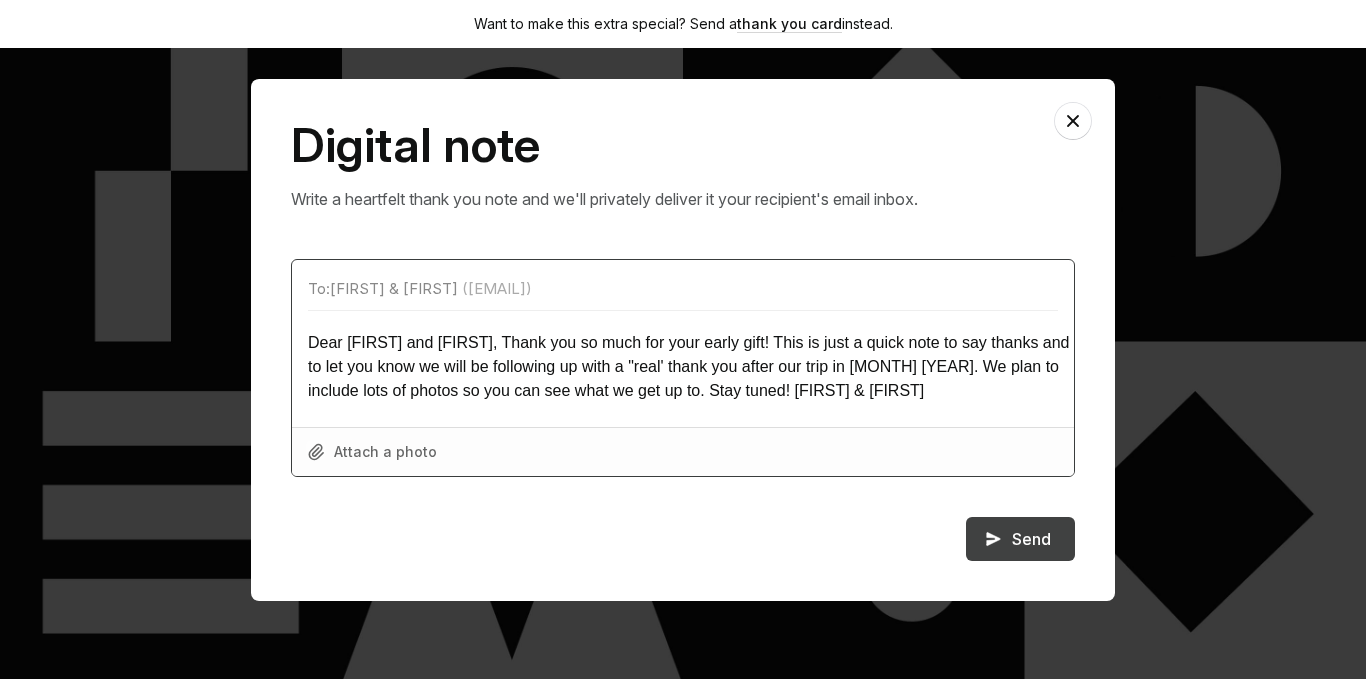 type on "Dear [FIRST] and [FIRST], Thank you so much for your early gift! This is just a quick note to say thanks and to let you know we will be following up with a "real' thank you after our trip in [MONTH] [YEAR]. We plan to include lots of photos so you can see what we get up to. Stay tuned! [FIRST] & [FIRST]" 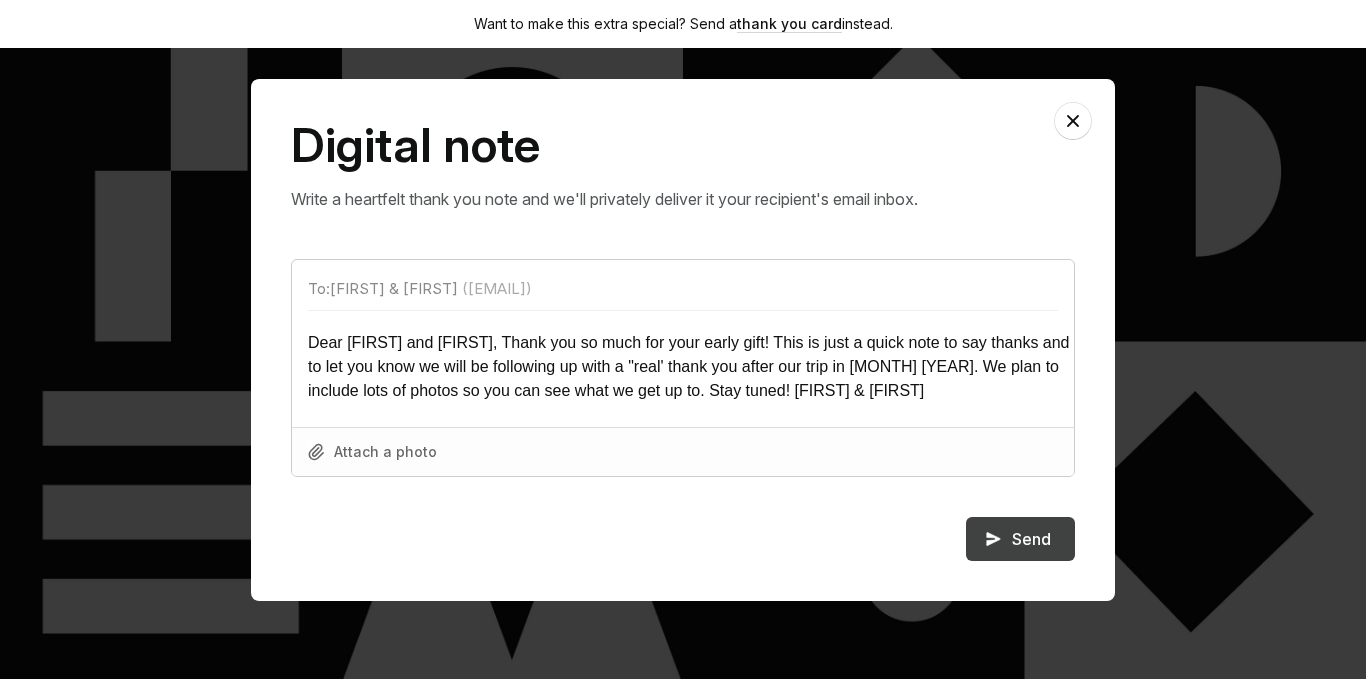 click on "Send" at bounding box center (1020, 539) 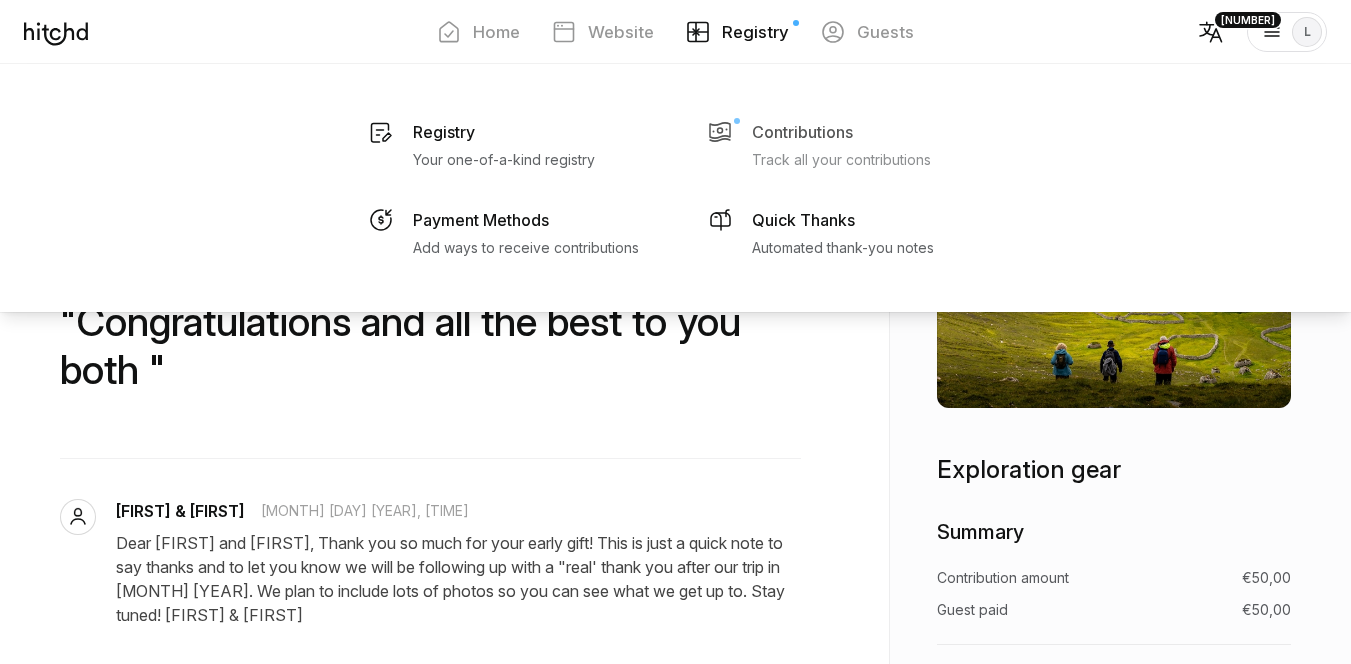 click on "Contributions" at bounding box center [444, 132] 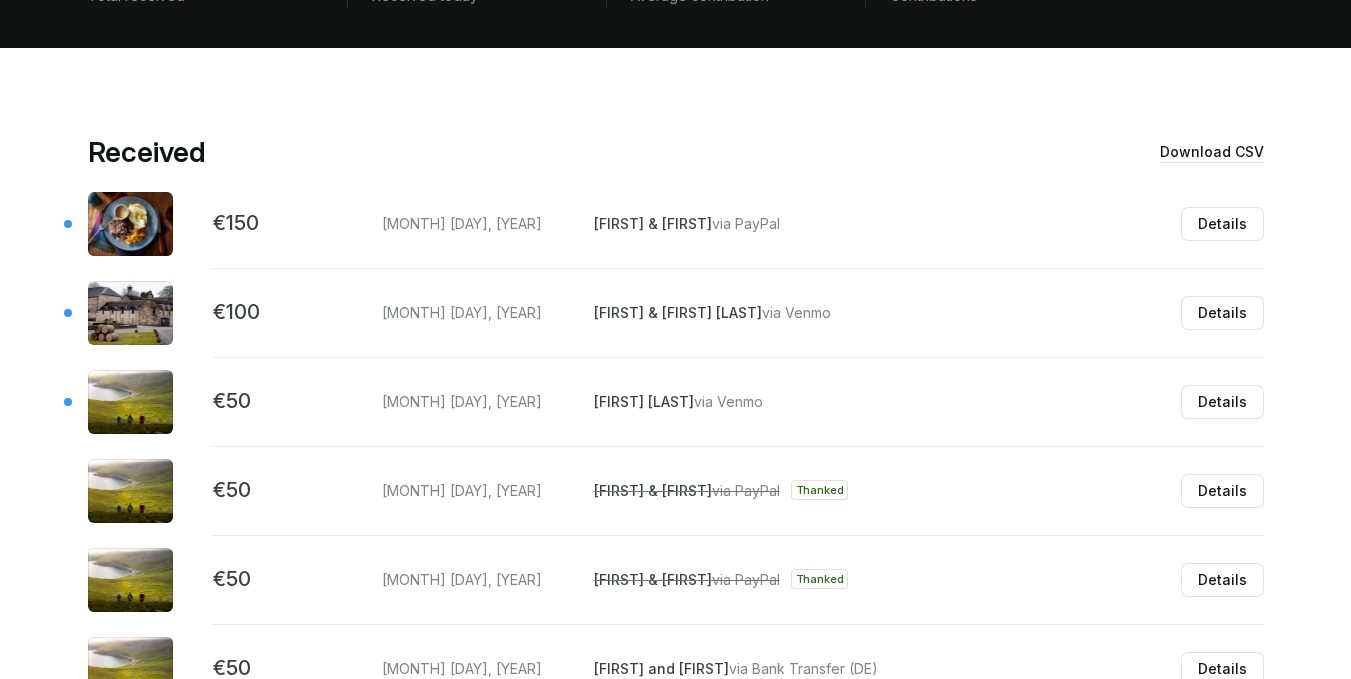 scroll, scrollTop: 400, scrollLeft: 0, axis: vertical 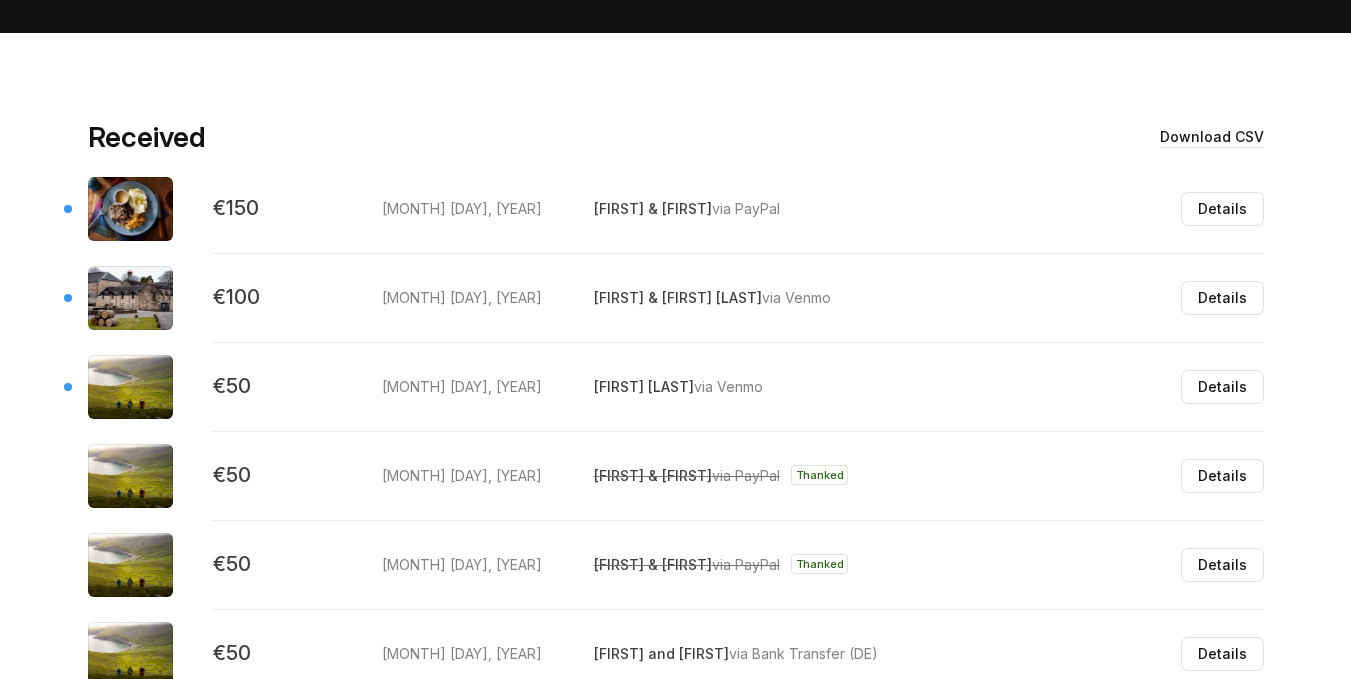 click on "[FIRST] [LAST] via Venmo" at bounding box center (687, 209) 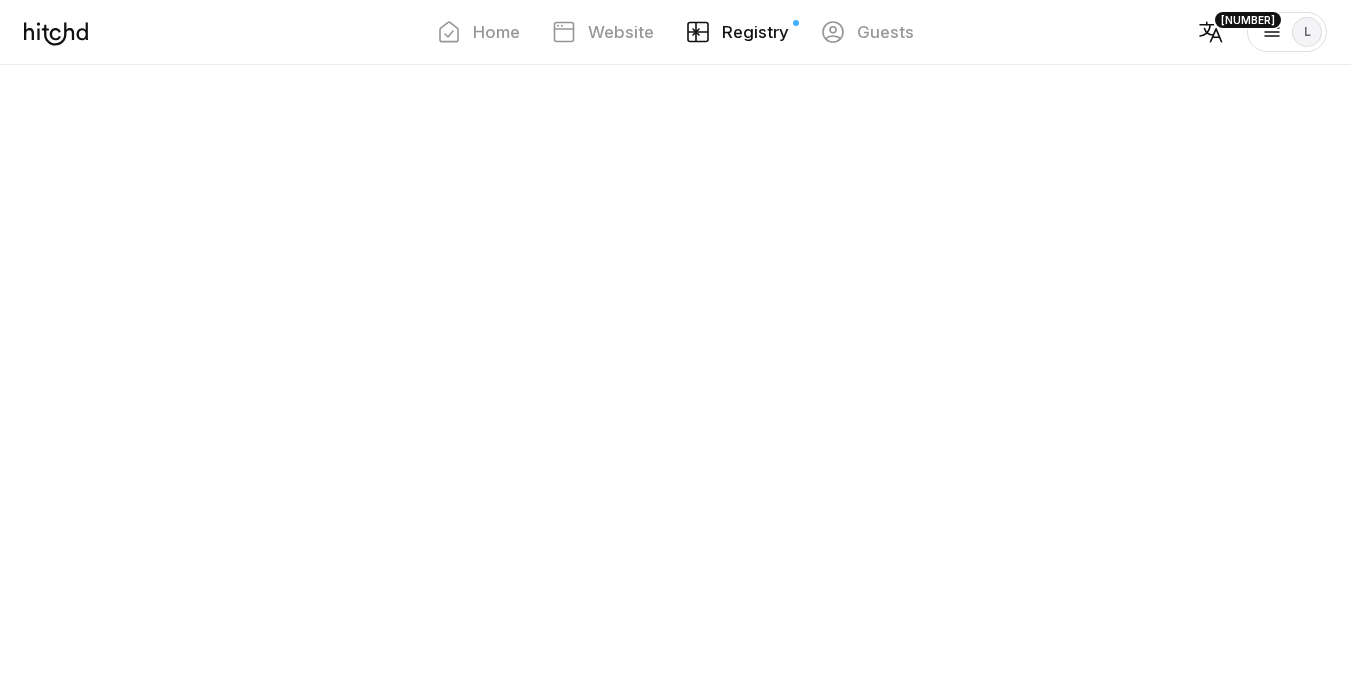 scroll, scrollTop: 0, scrollLeft: 0, axis: both 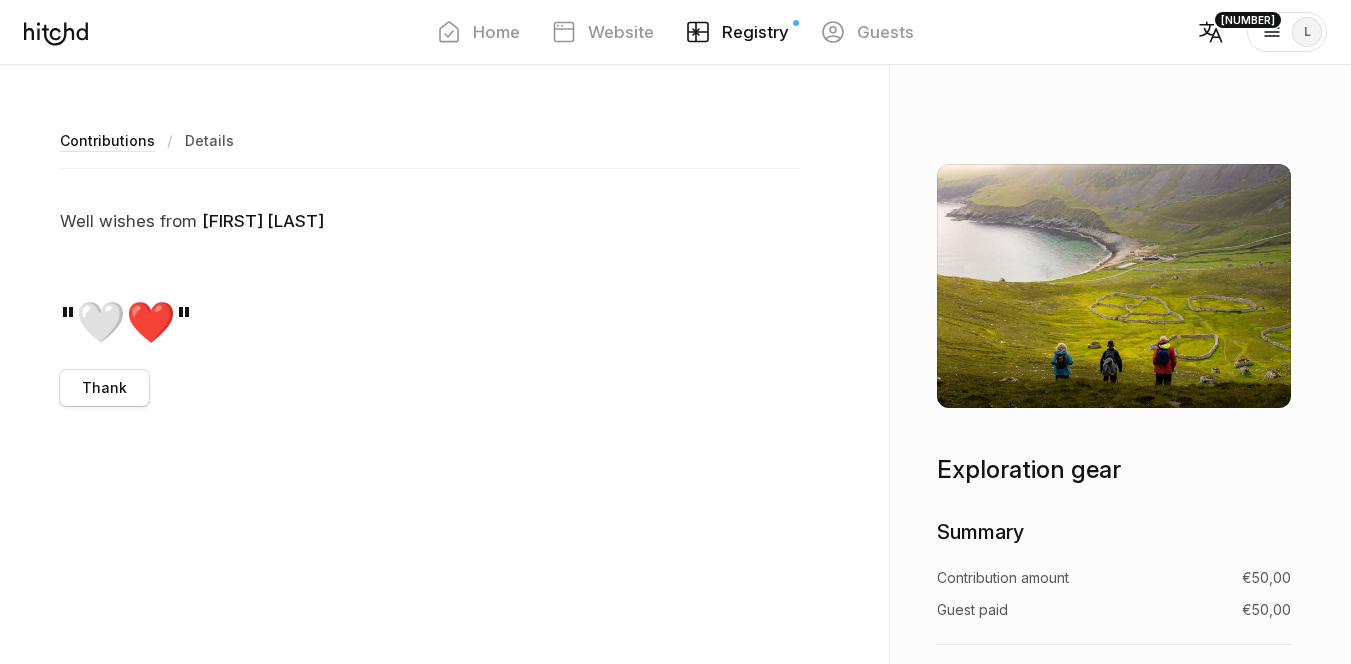 click on "Contributions" at bounding box center (107, 141) 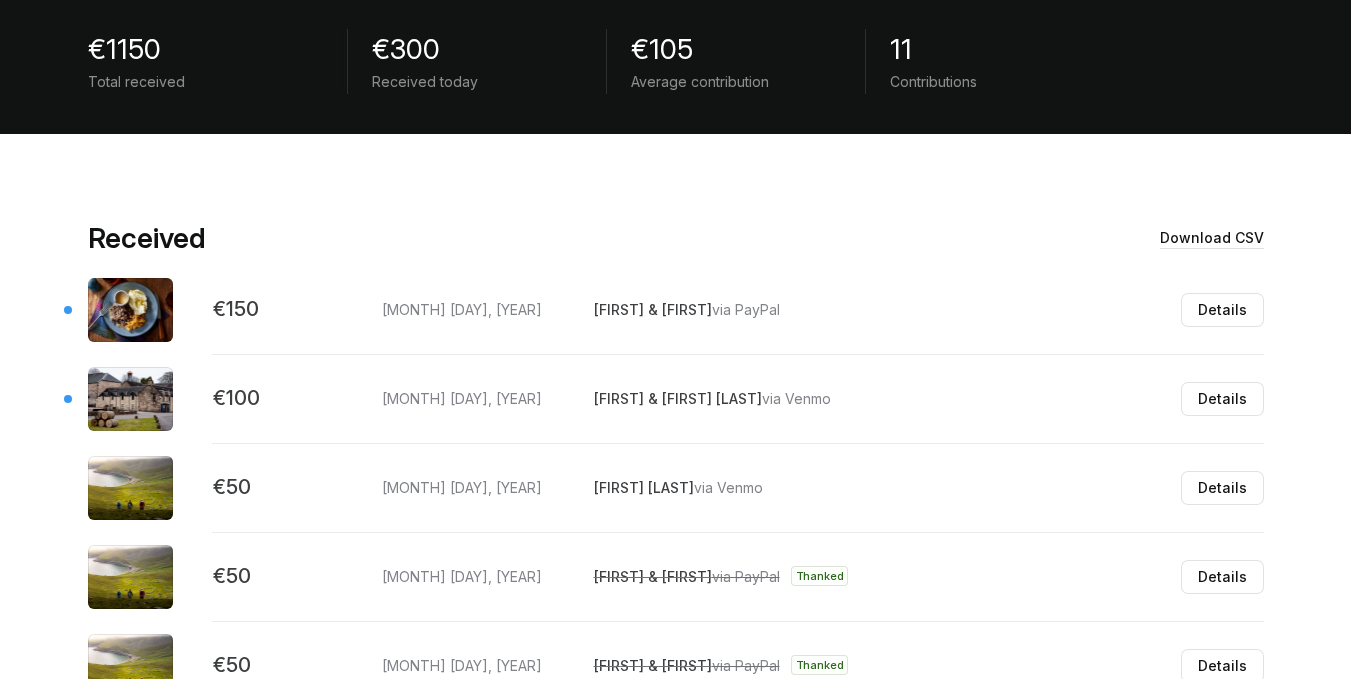 scroll, scrollTop: 300, scrollLeft: 0, axis: vertical 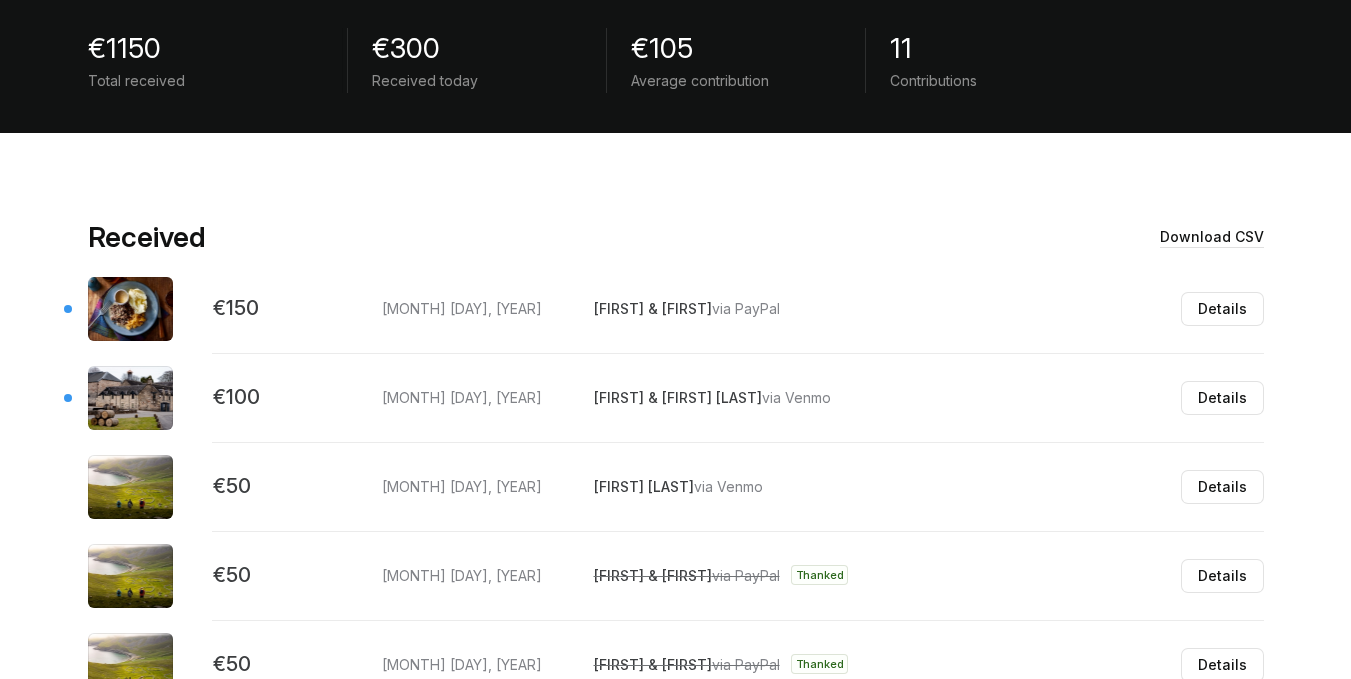 click on "via Venmo" at bounding box center (746, 308) 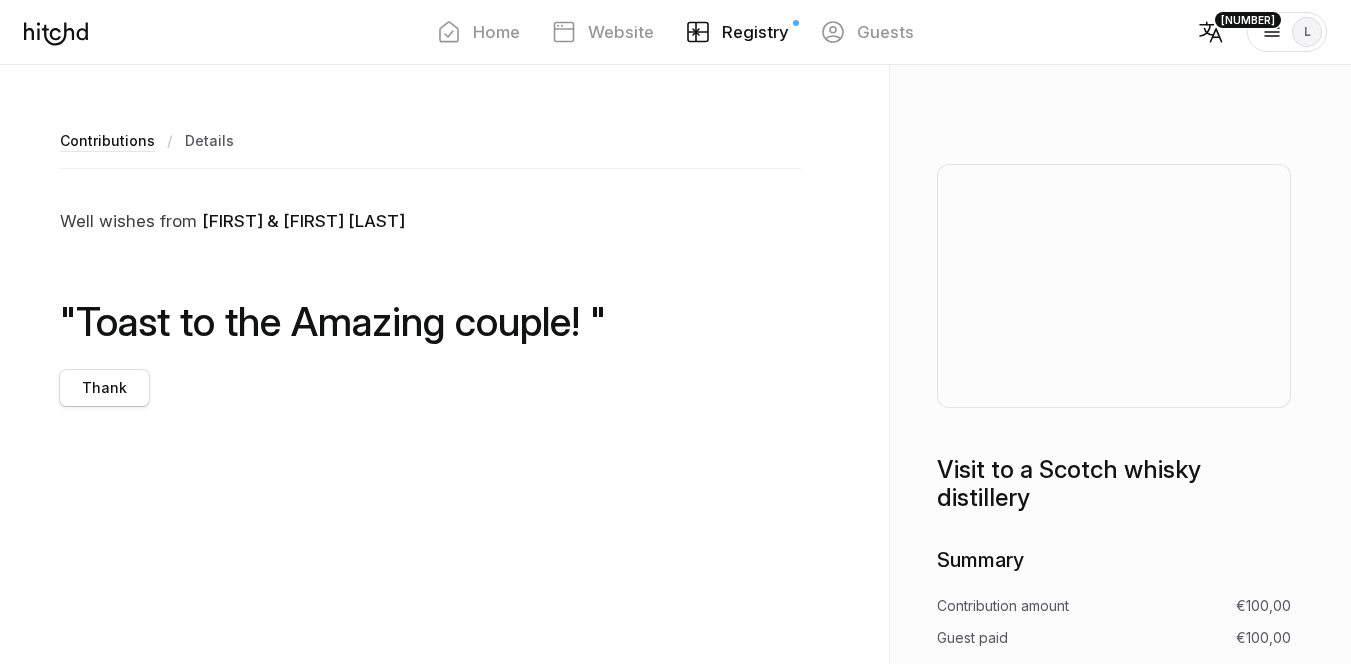 scroll, scrollTop: 100, scrollLeft: 0, axis: vertical 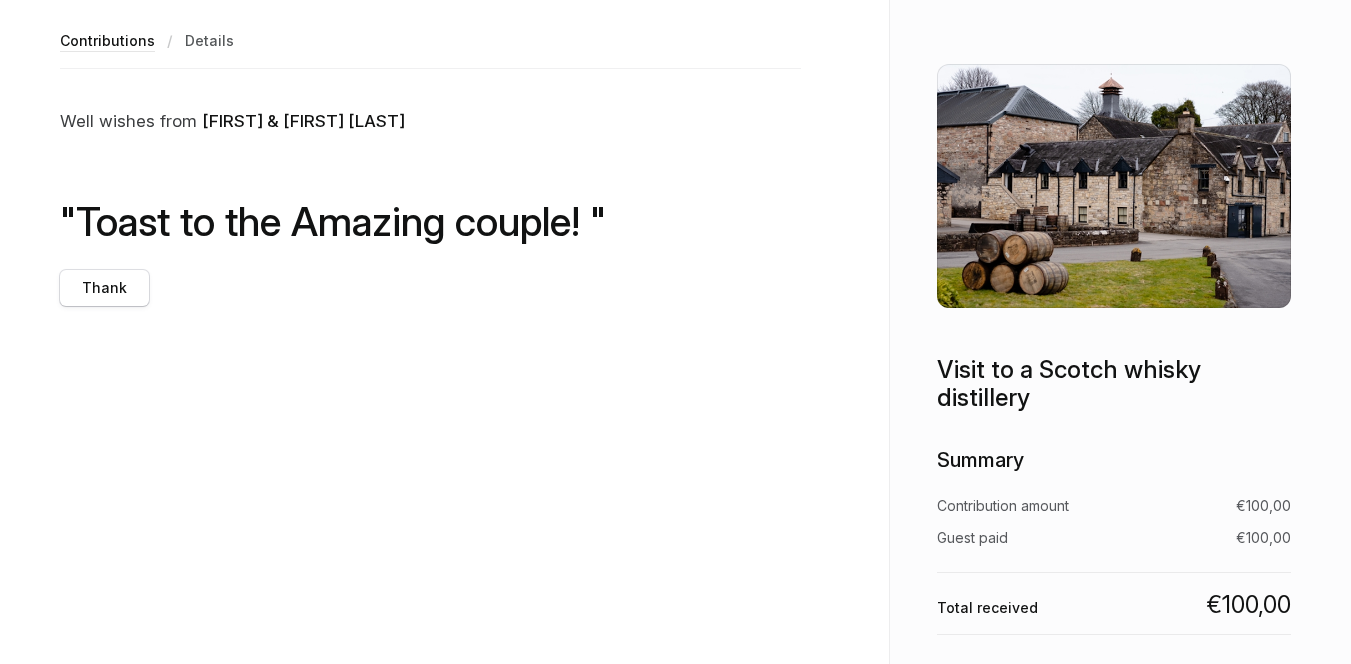 click on "Thank" at bounding box center [104, 288] 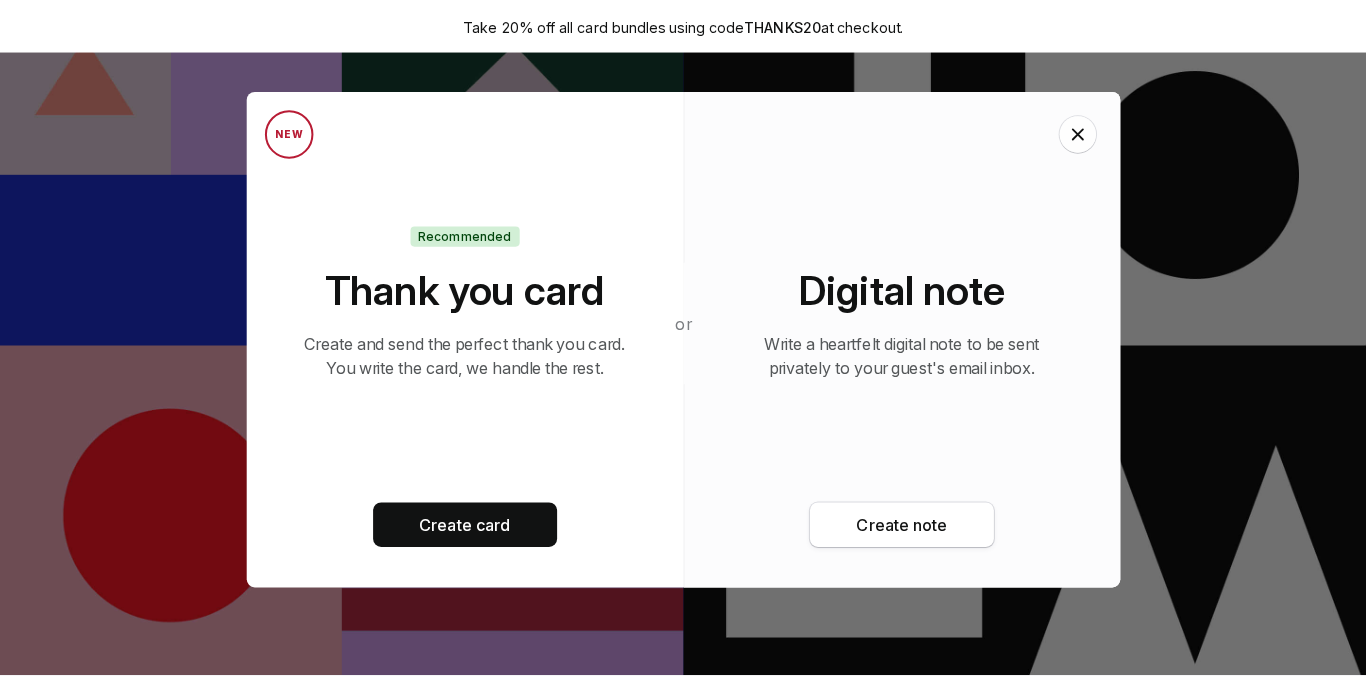 scroll, scrollTop: 0, scrollLeft: 0, axis: both 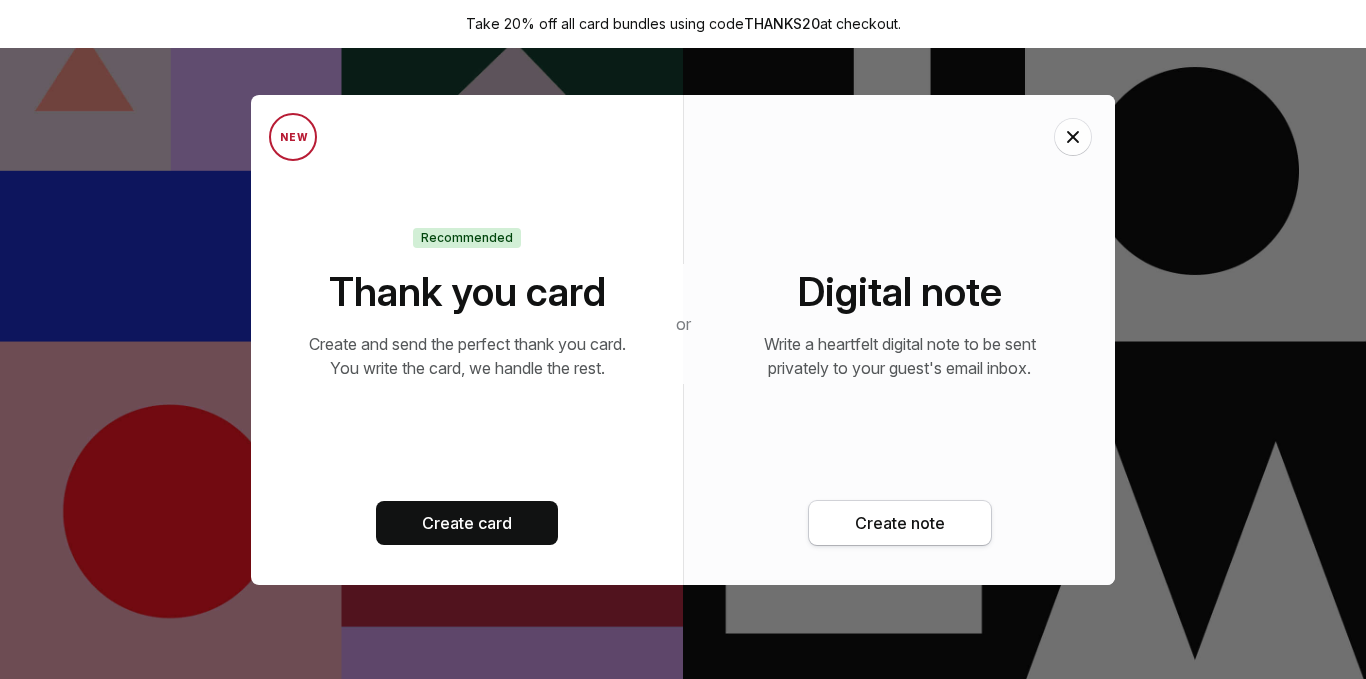 click on "Create note" at bounding box center (900, 523) 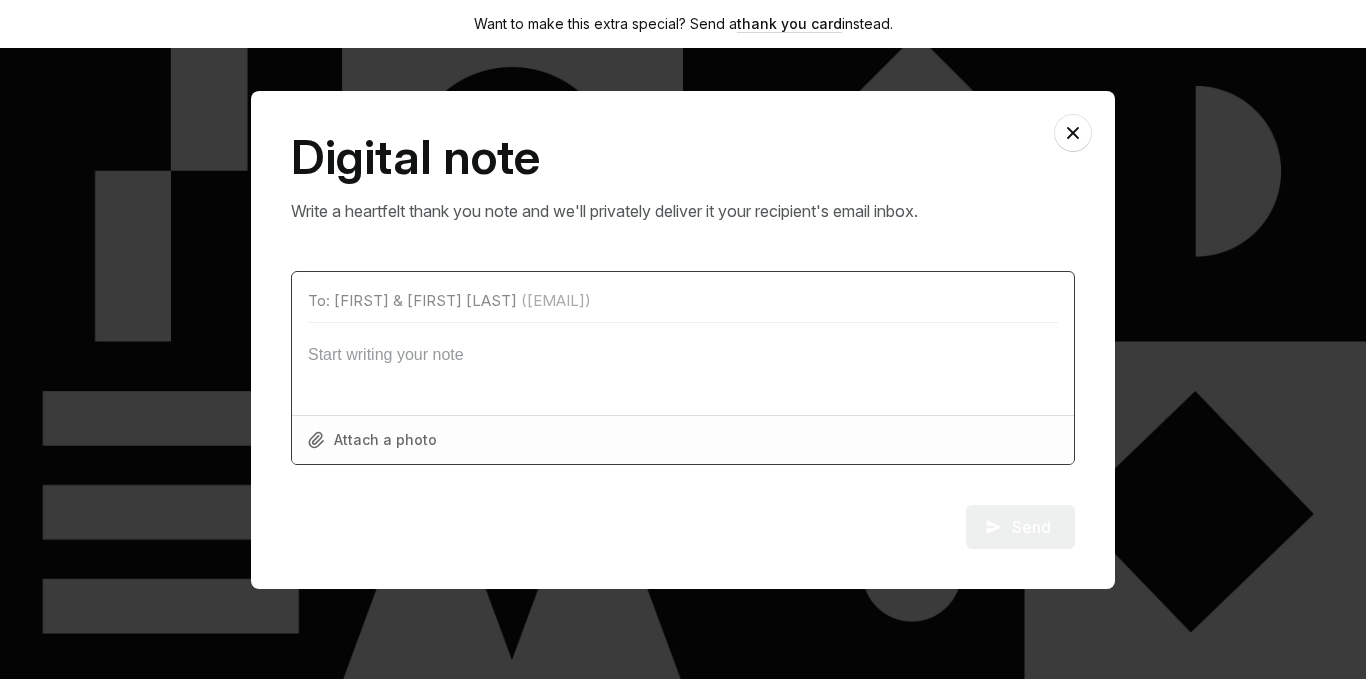 click at bounding box center [683, 359] 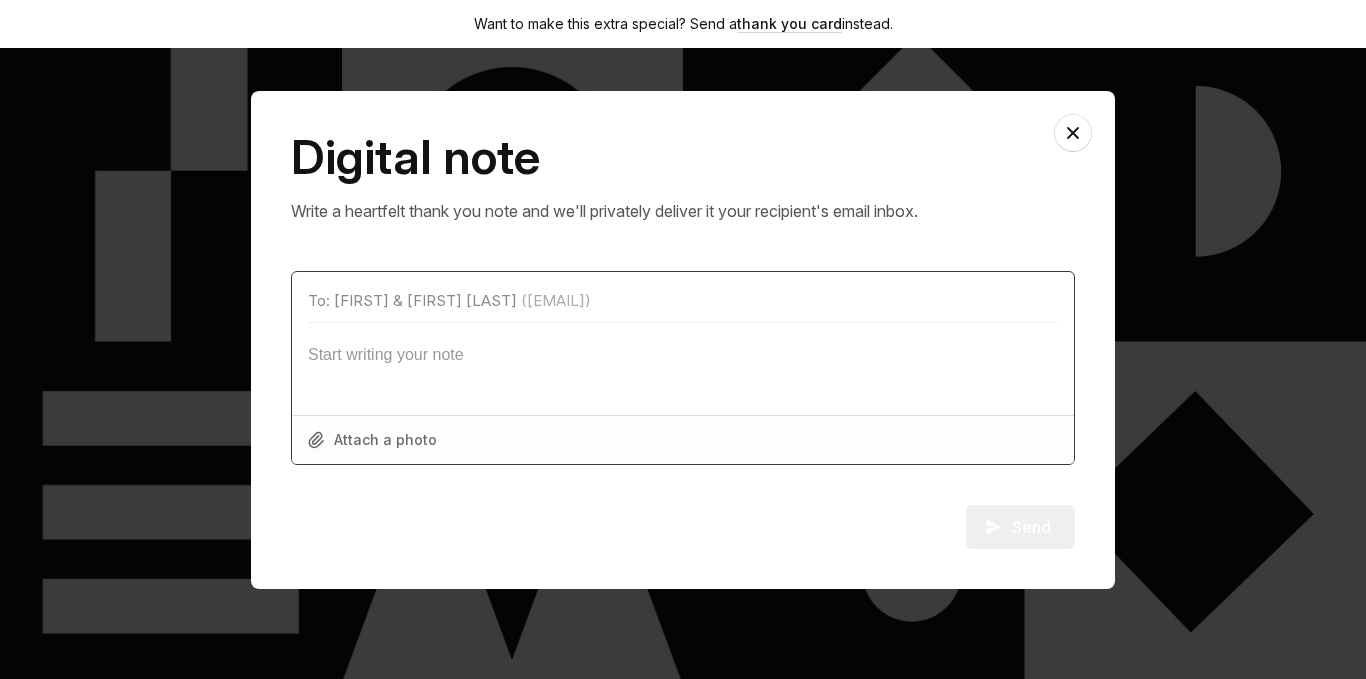 paste on "Dear [FIRST] and [FIRST], Thank you so much for your early gift! This is just a quick note to say thanks and to let you know we will be following up with a "real' thank you after our trip in [MONTH] [YEAR]. We plan to include lots of photos so you can see what we get up to. Stay tuned! [FIRST] & [FIRST]" 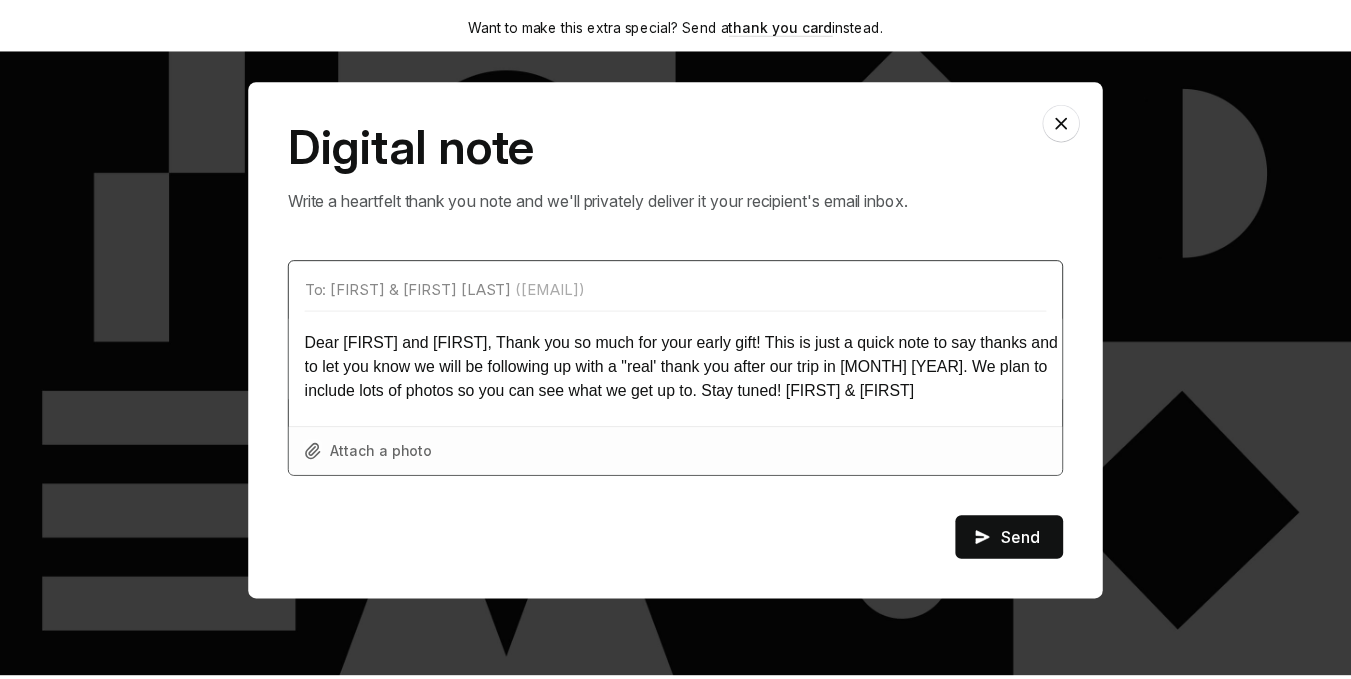 scroll, scrollTop: 0, scrollLeft: 0, axis: both 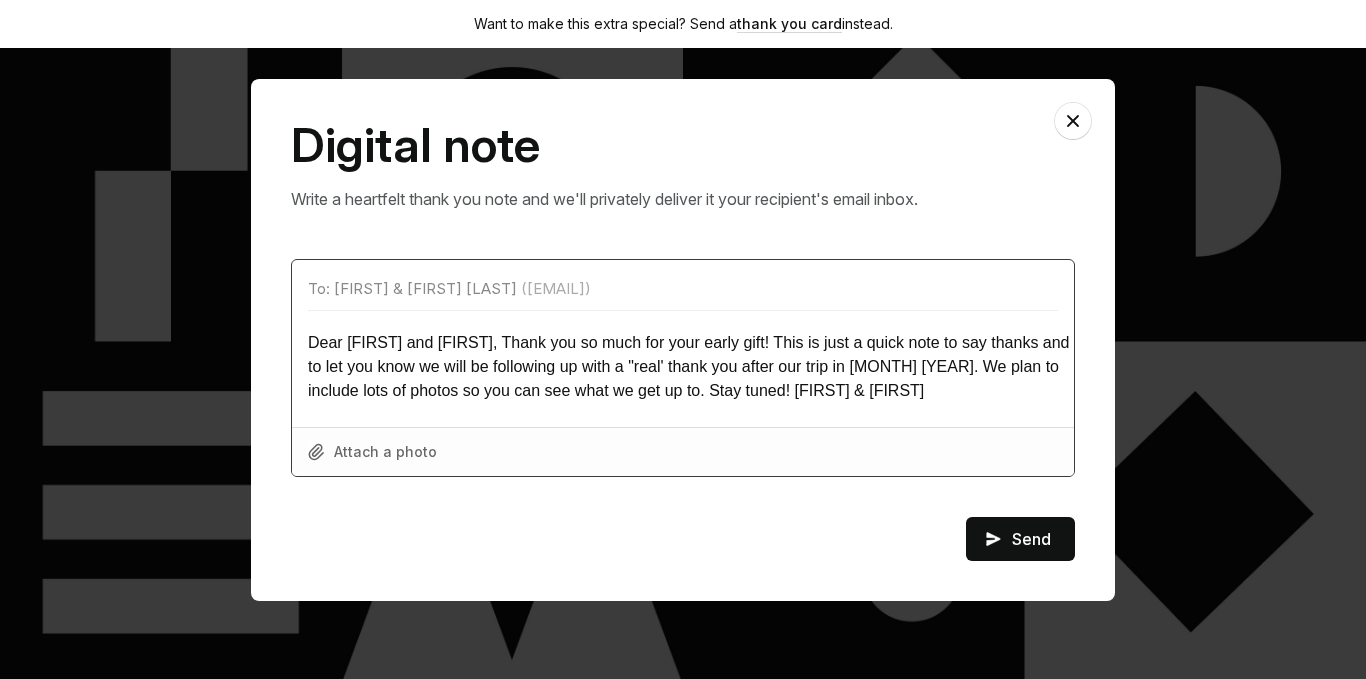 drag, startPoint x: 480, startPoint y: 339, endPoint x: 350, endPoint y: 336, distance: 130.0346 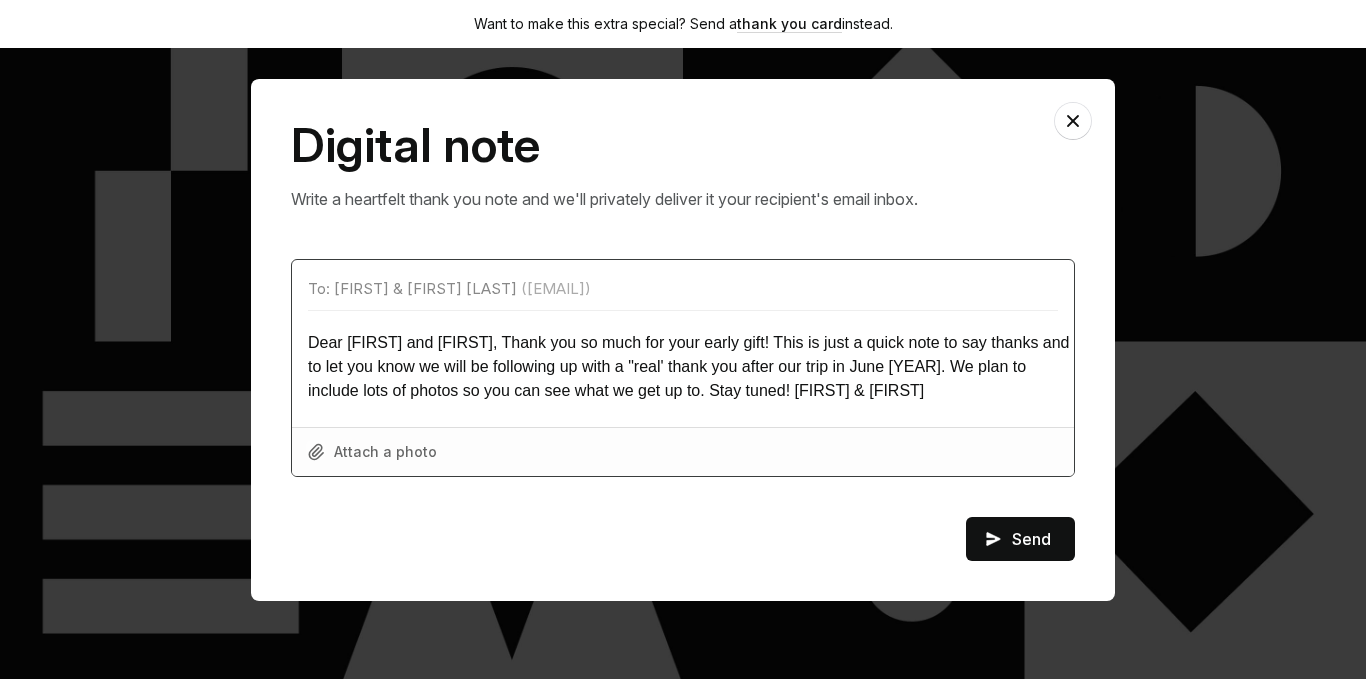 click on "Dear [FIRST] and [FIRST], Thank you so much for your early gift! This is just a quick note to say thanks and to let you know we will be following up with a "real' thank you after our trip in June [YEAR]. We plan to include lots of photos so you can see what we get up to. Stay tuned! [FIRST] & [FIRST]" at bounding box center (683, 359) 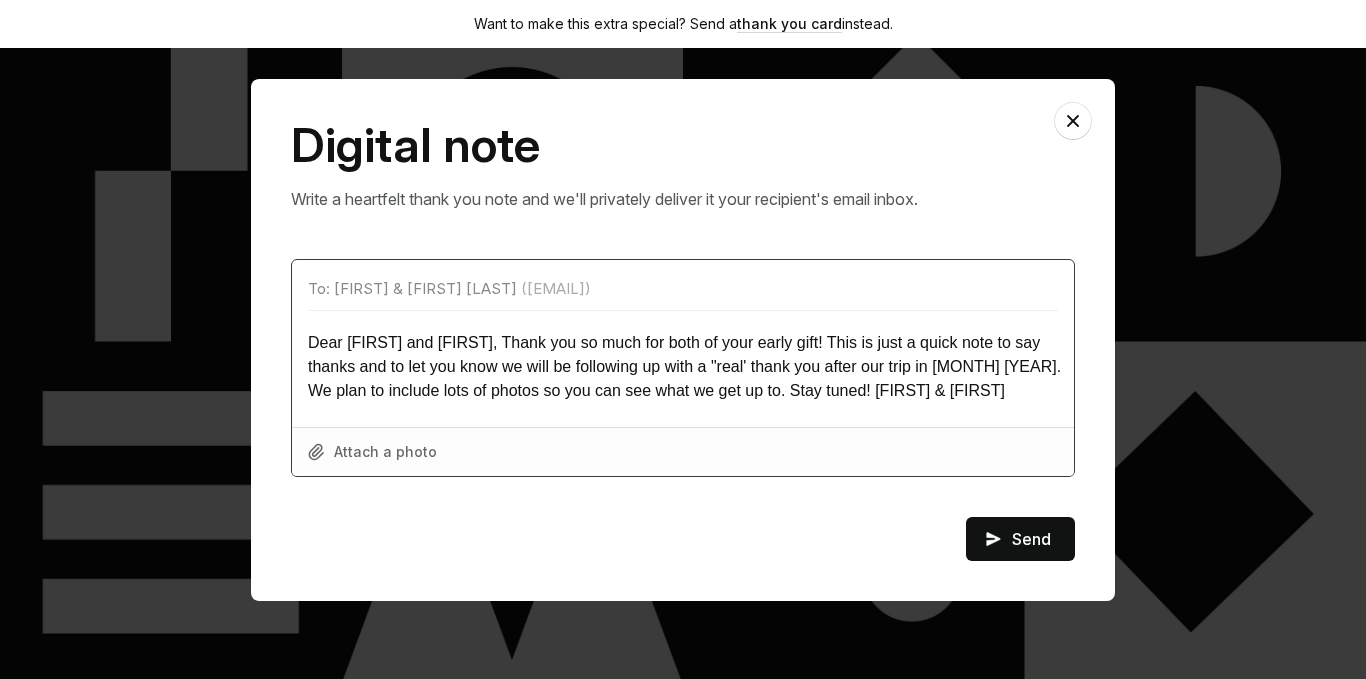 click on "Dear [FIRST] and [FIRST], Thank you so much for both of your early gift! This is just a quick note to say thanks and to let you know we will be following up with a "real' thank you after our trip in [MONTH] [YEAR]. We plan to include lots of photos so you can see what we get up to. Stay tuned! [FIRST] & [FIRST]" at bounding box center [683, 359] 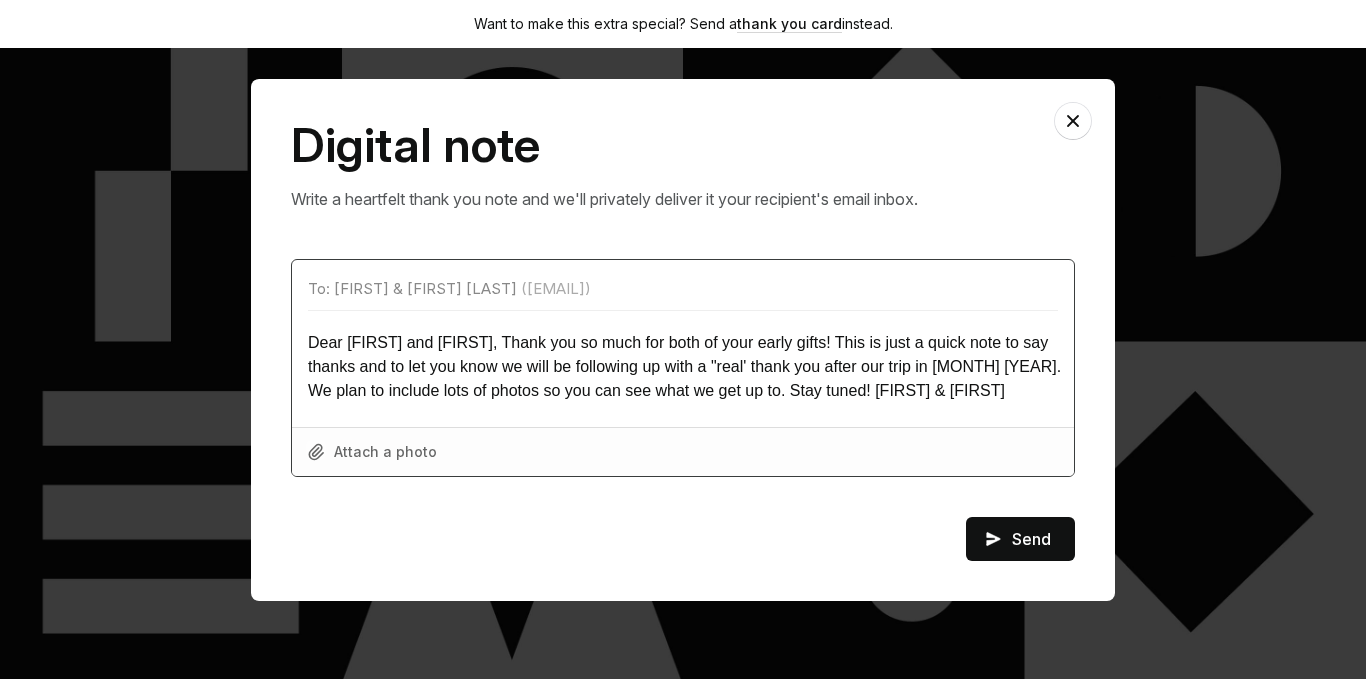click on "Dear [FIRST] and [FIRST], Thank you so much for both of your early gifts! This is just a quick note to say thanks and to let you know we will be following up with a "real' thank you after our trip in [MONTH] [YEAR]. We plan to include lots of photos so you can see what we get up to. Stay tuned! [FIRST] & [FIRST]" at bounding box center [683, 359] 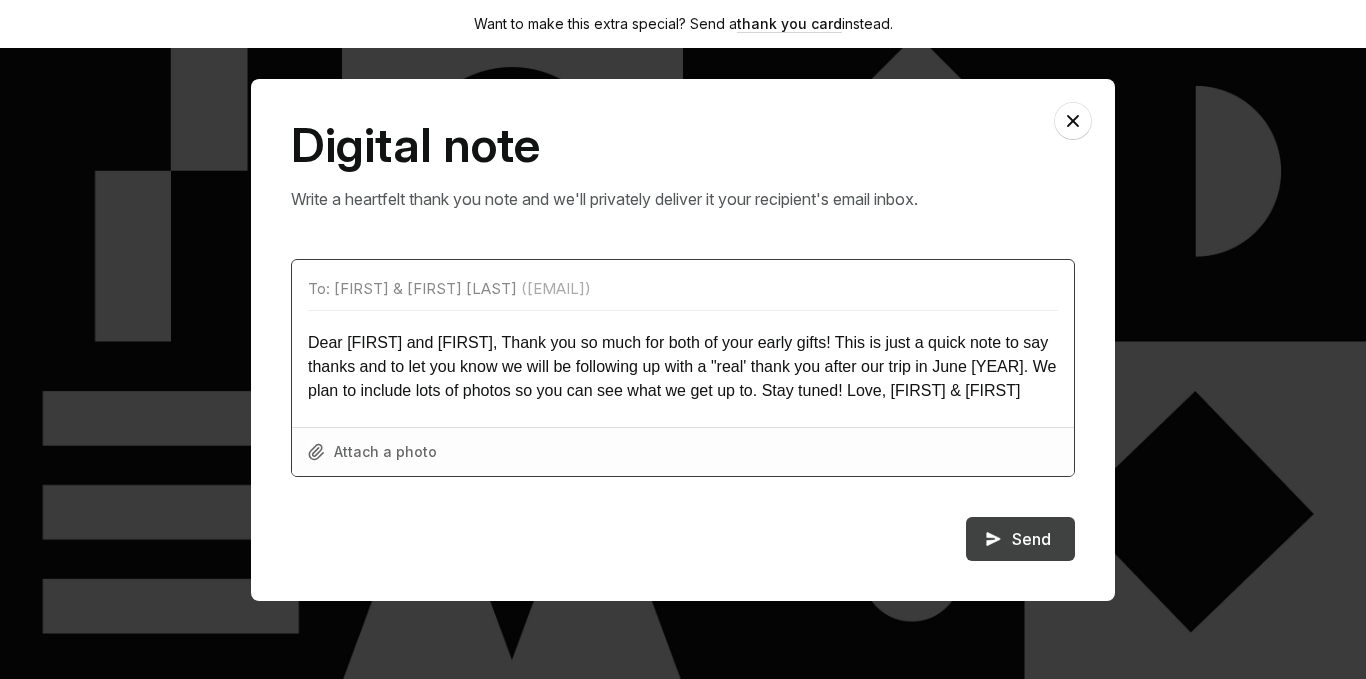 type on "Dear [FIRST] and [FIRST], Thank you so much for both of your early gifts! This is just a quick note to say thanks and to let you know we will be following up with a "real' thank you after our trip in June [YEAR]. We plan to include lots of photos so you can see what we get up to. Stay tuned! Love, [FIRST] & [FIRST]" 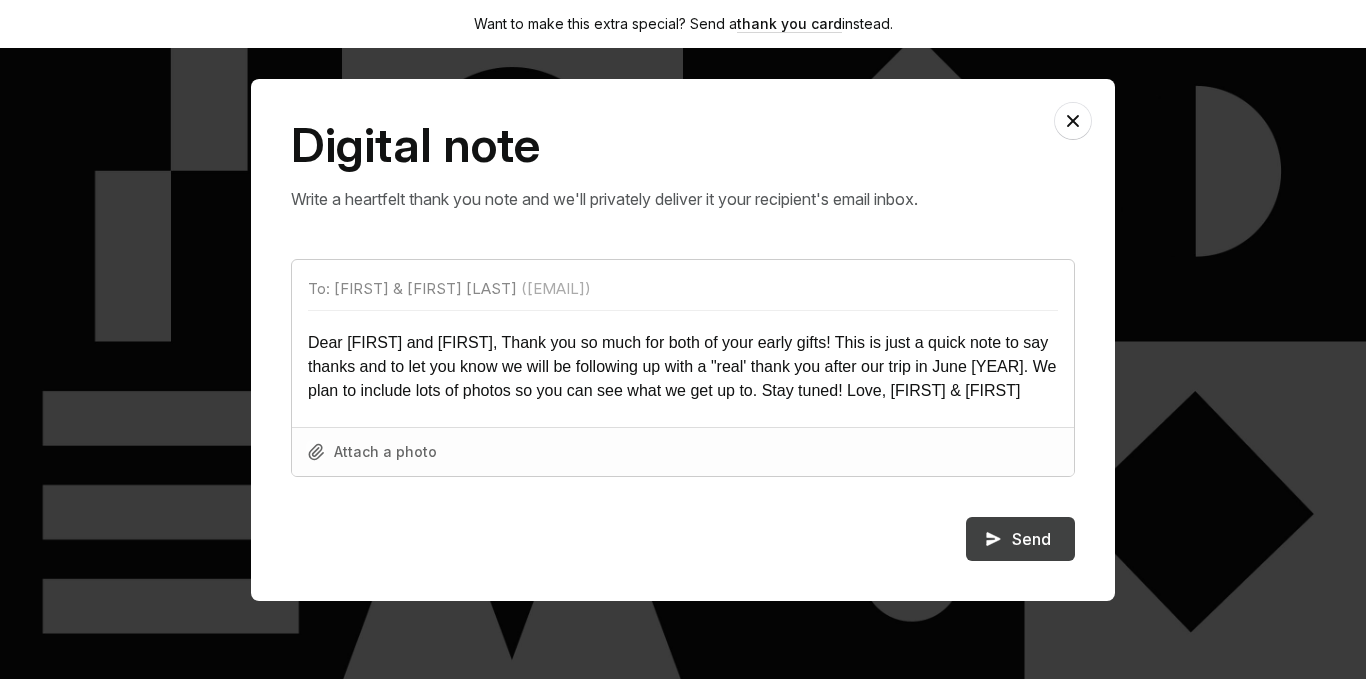 click on "Send" at bounding box center (1020, 539) 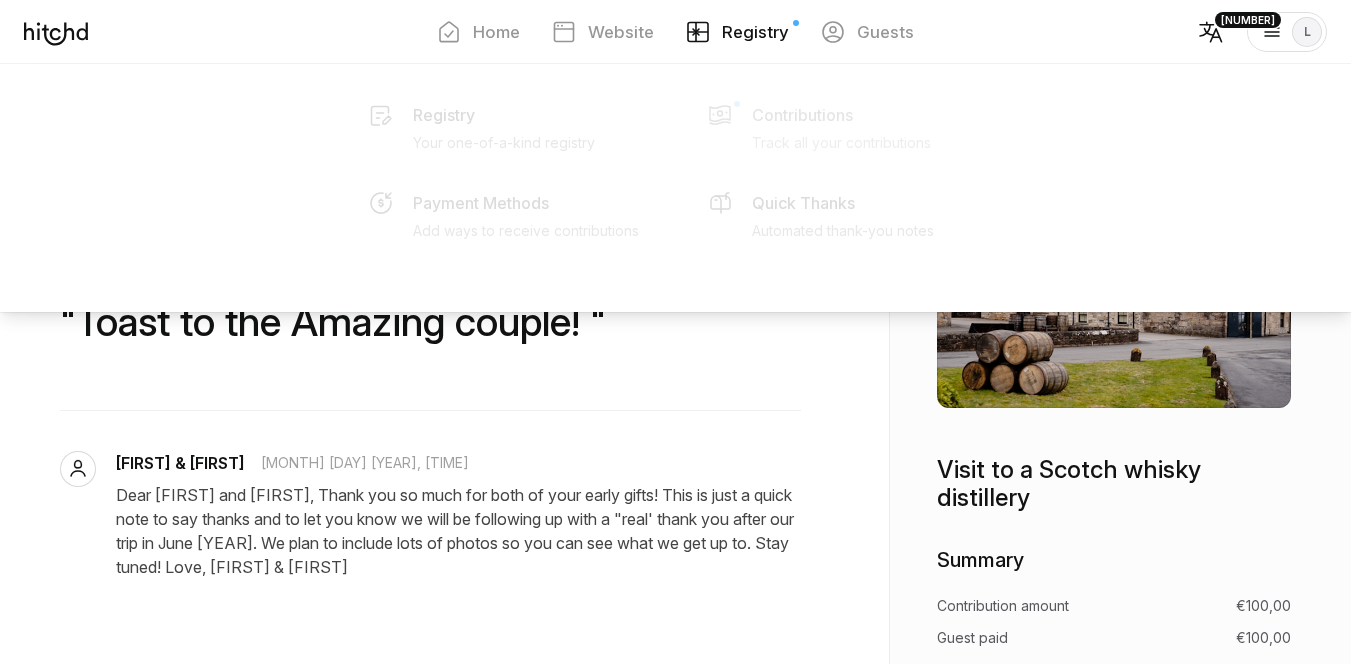 click on "Contributions" at bounding box center [444, 132] 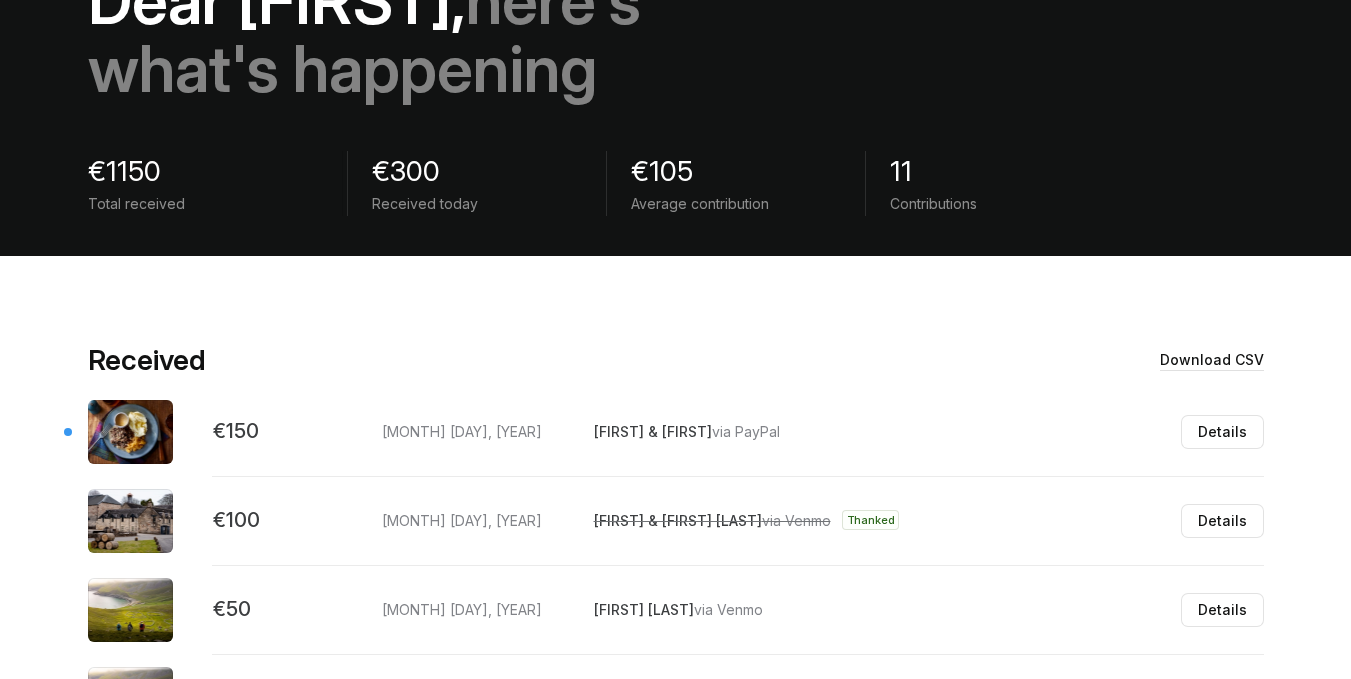 scroll, scrollTop: 500, scrollLeft: 0, axis: vertical 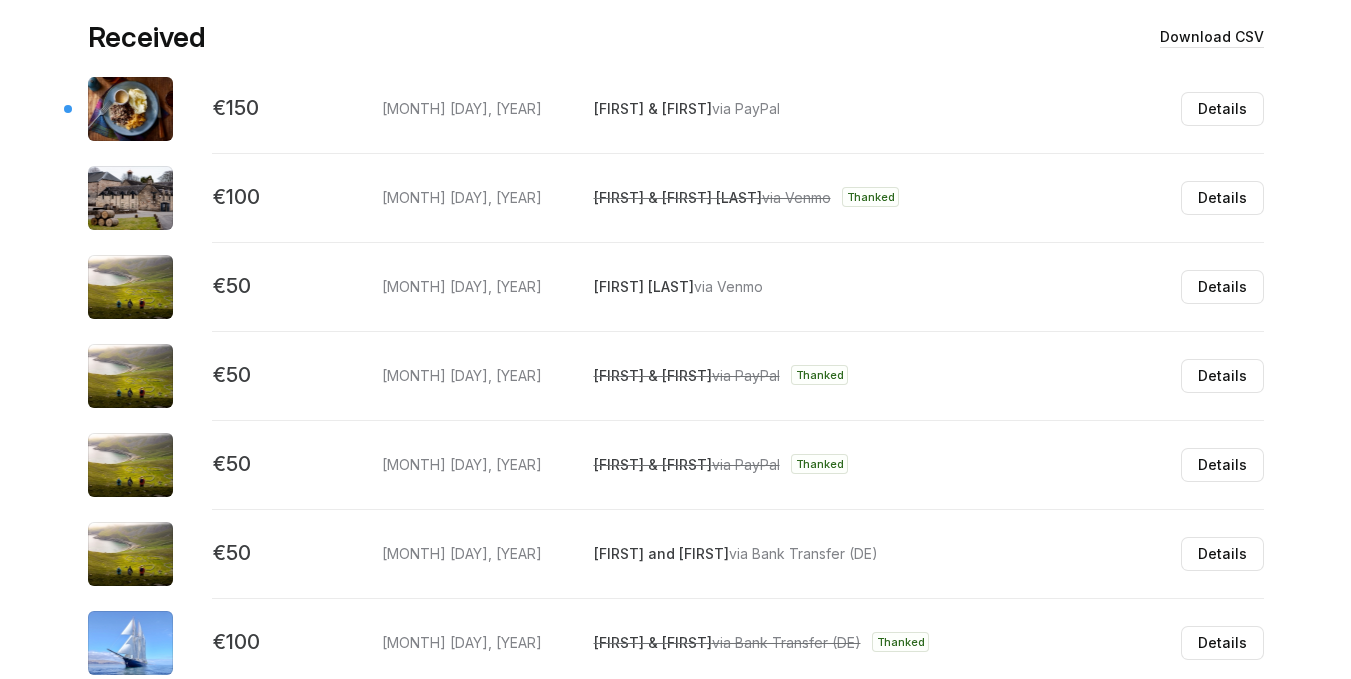 click on "[FIRST] & [FIRST] via PayPal
Details" at bounding box center (921, 101) 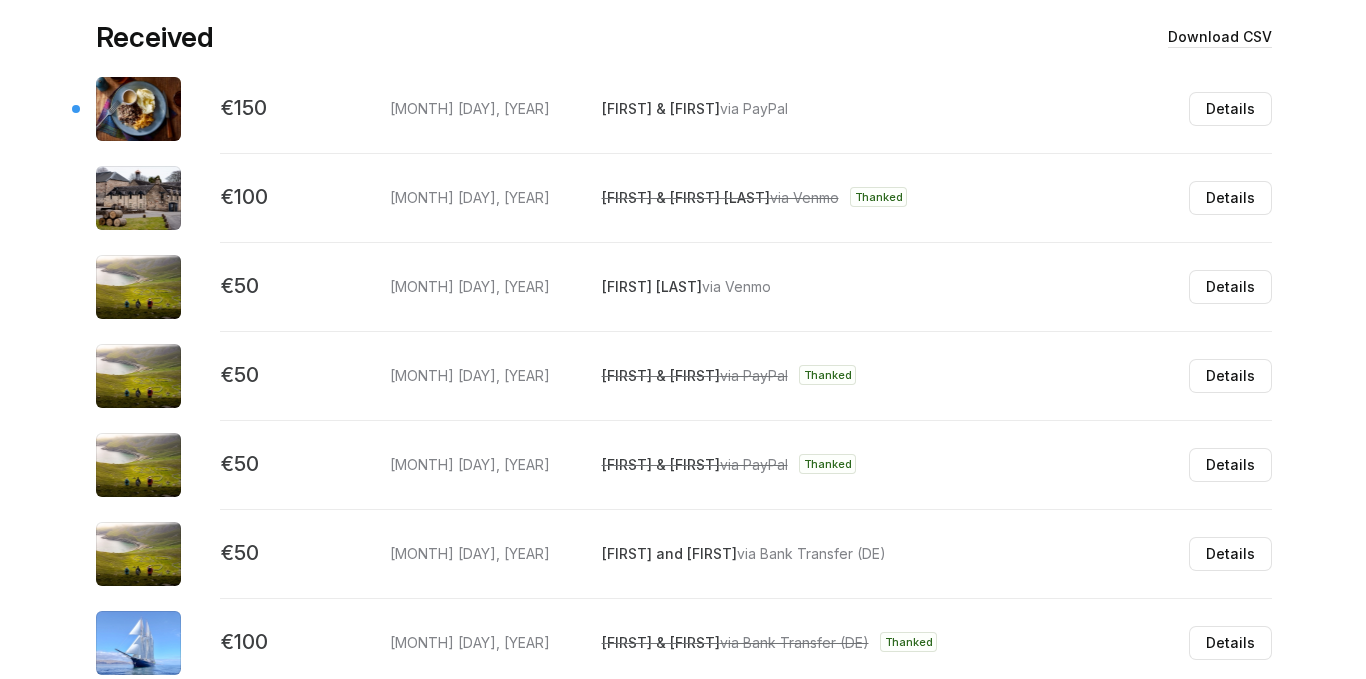 scroll, scrollTop: 0, scrollLeft: 0, axis: both 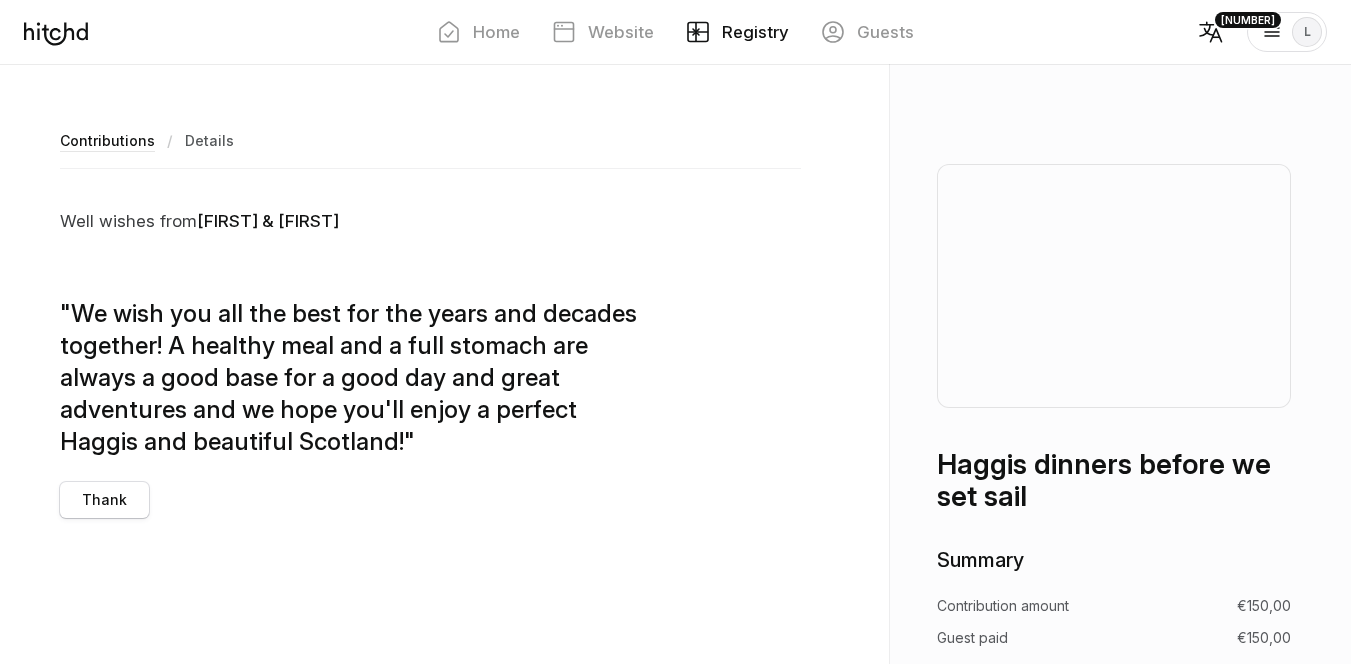 click on "Thank" at bounding box center (104, 500) 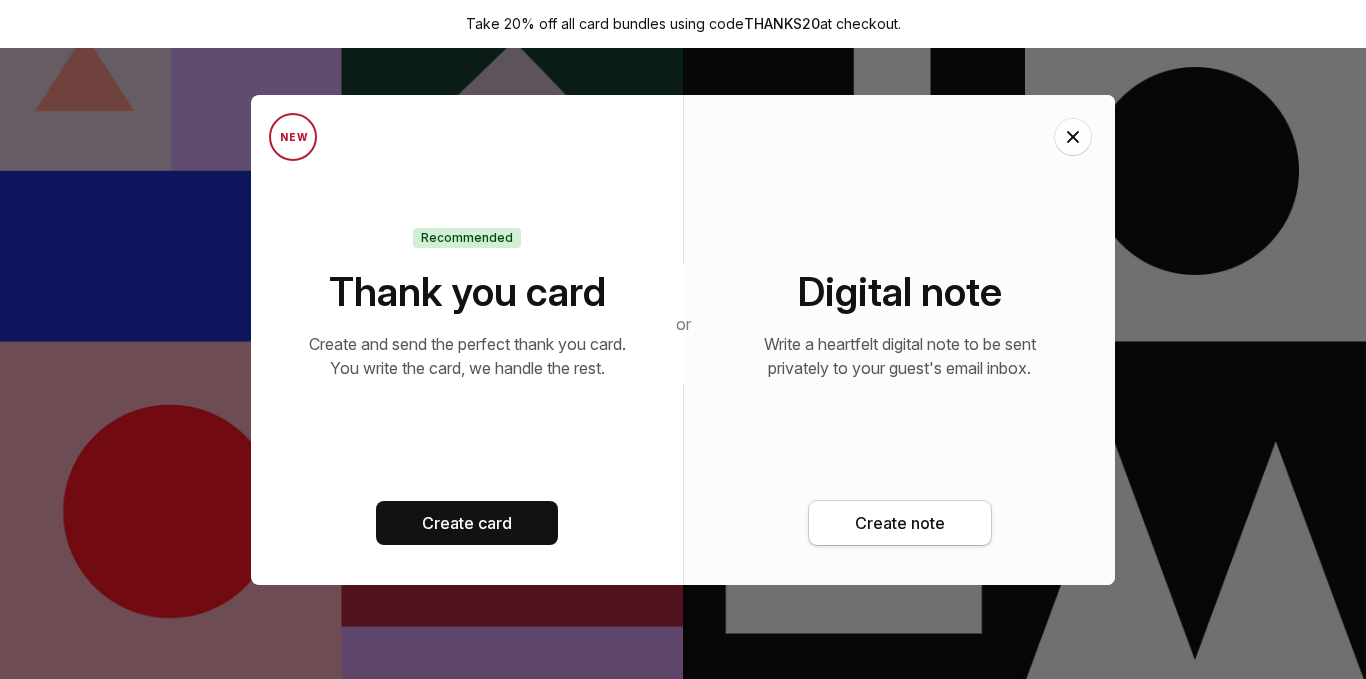 click on "Create note" at bounding box center (900, 523) 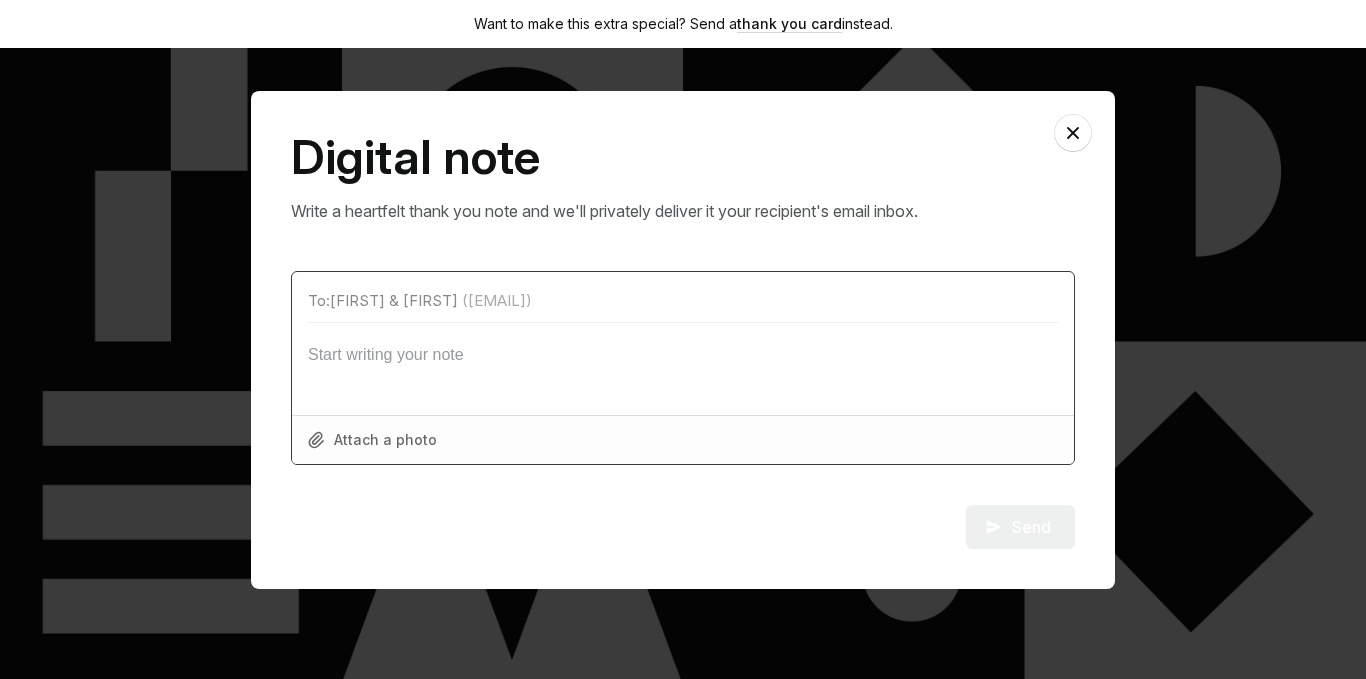 click at bounding box center (683, 359) 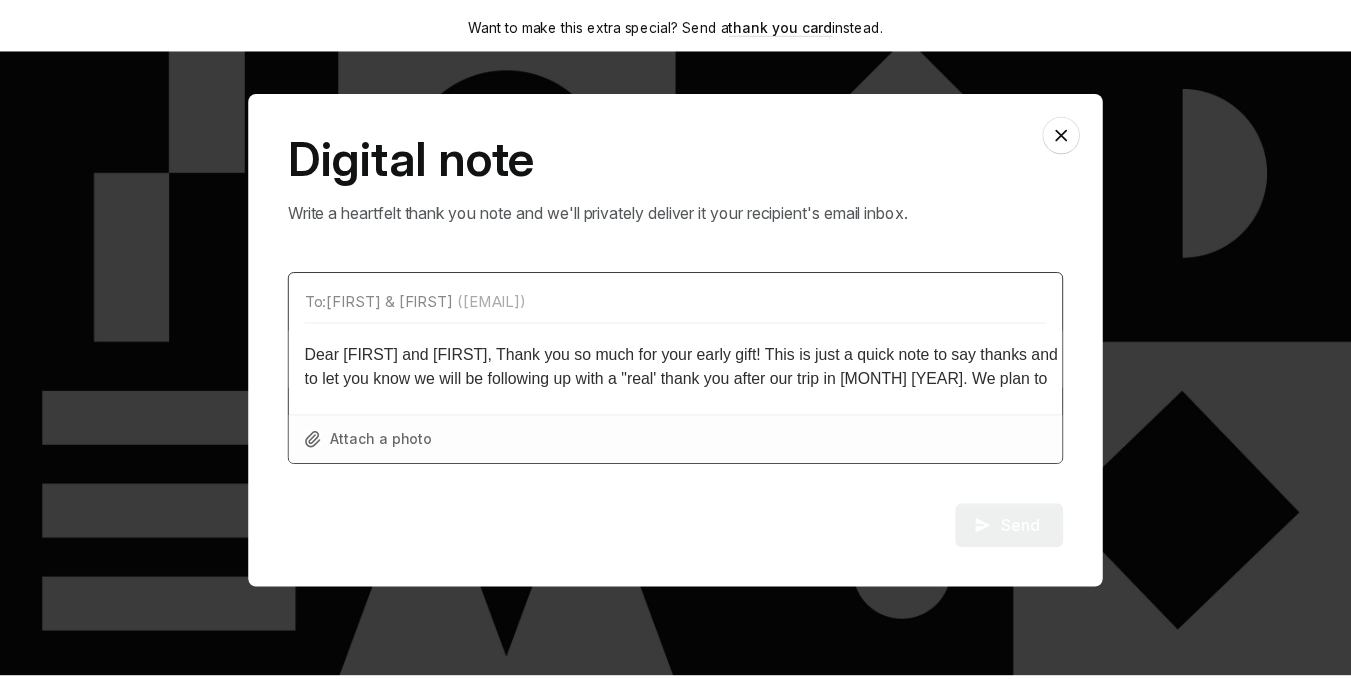 scroll, scrollTop: 0, scrollLeft: 0, axis: both 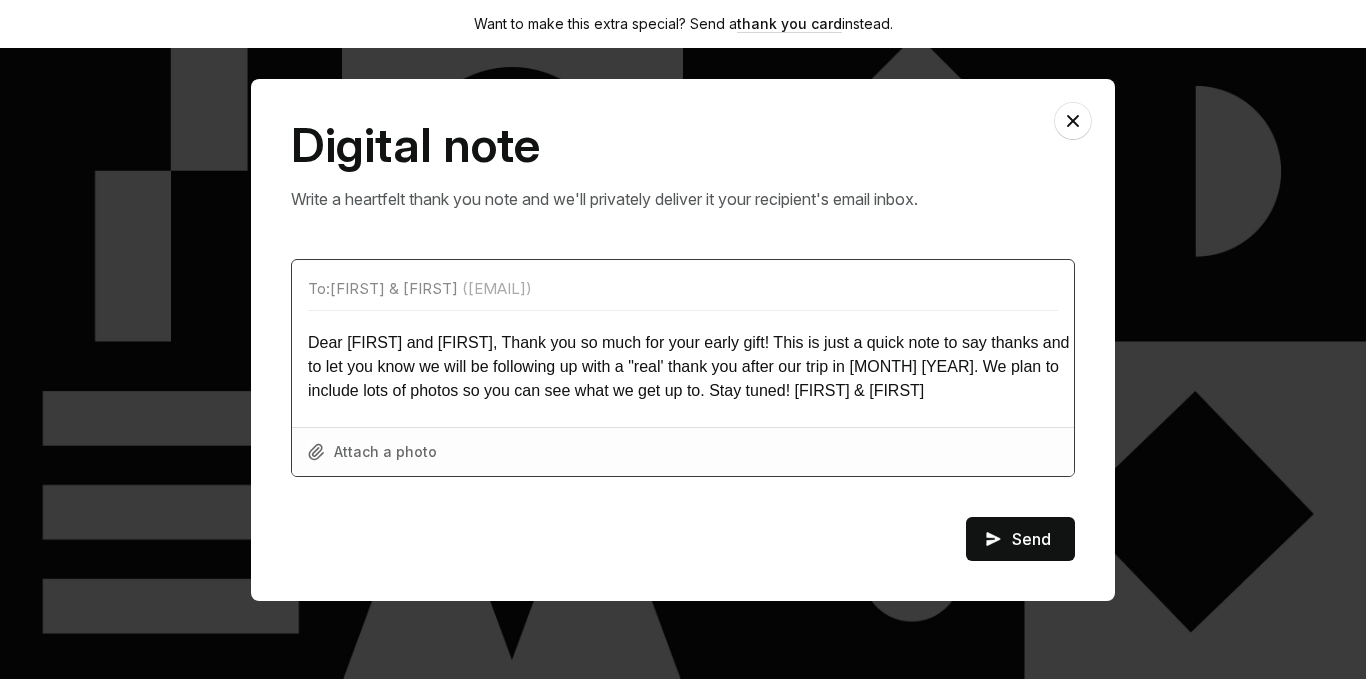 drag, startPoint x: 349, startPoint y: 338, endPoint x: 476, endPoint y: 339, distance: 127.00394 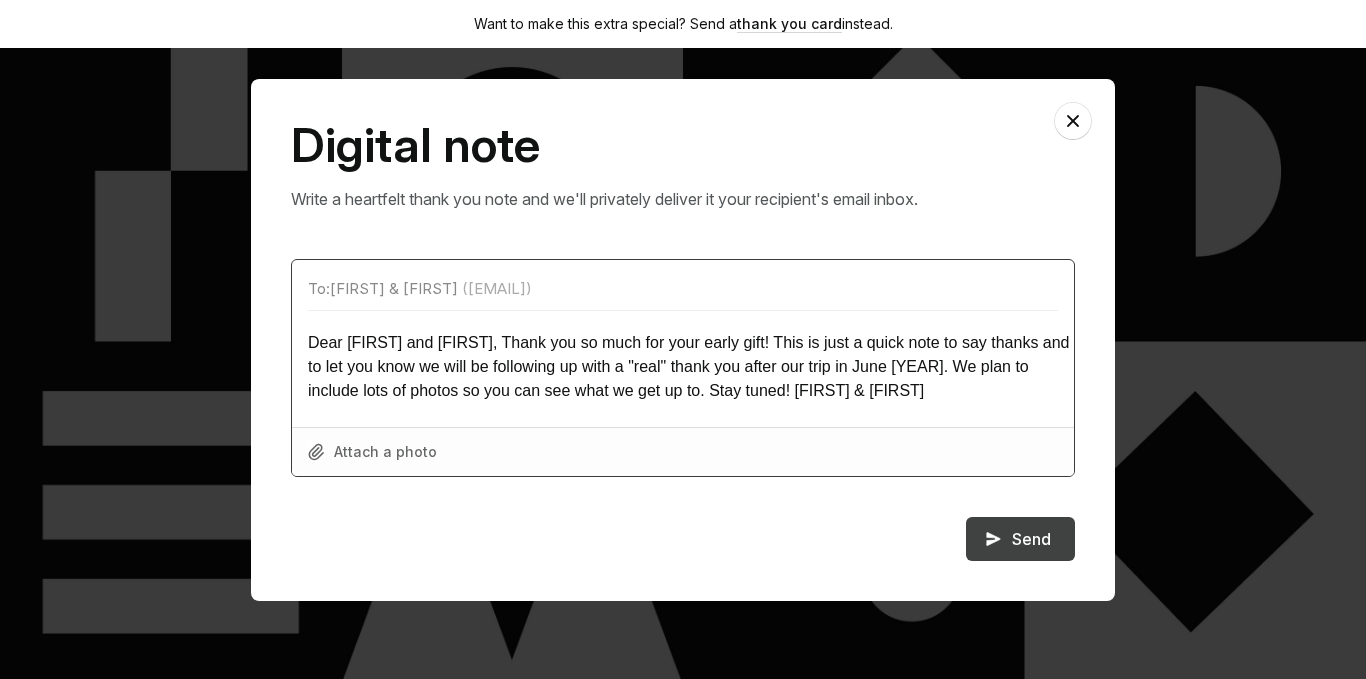 type on "Dear [FIRST] and [FIRST], Thank you so much for your early gift! This is just a quick note to say thanks and to let you know we will be following up with a "real" thank you after our trip in June [YEAR]. We plan to include lots of photos so you can see what we get up to. Stay tuned! [FIRST] & [FIRST]" 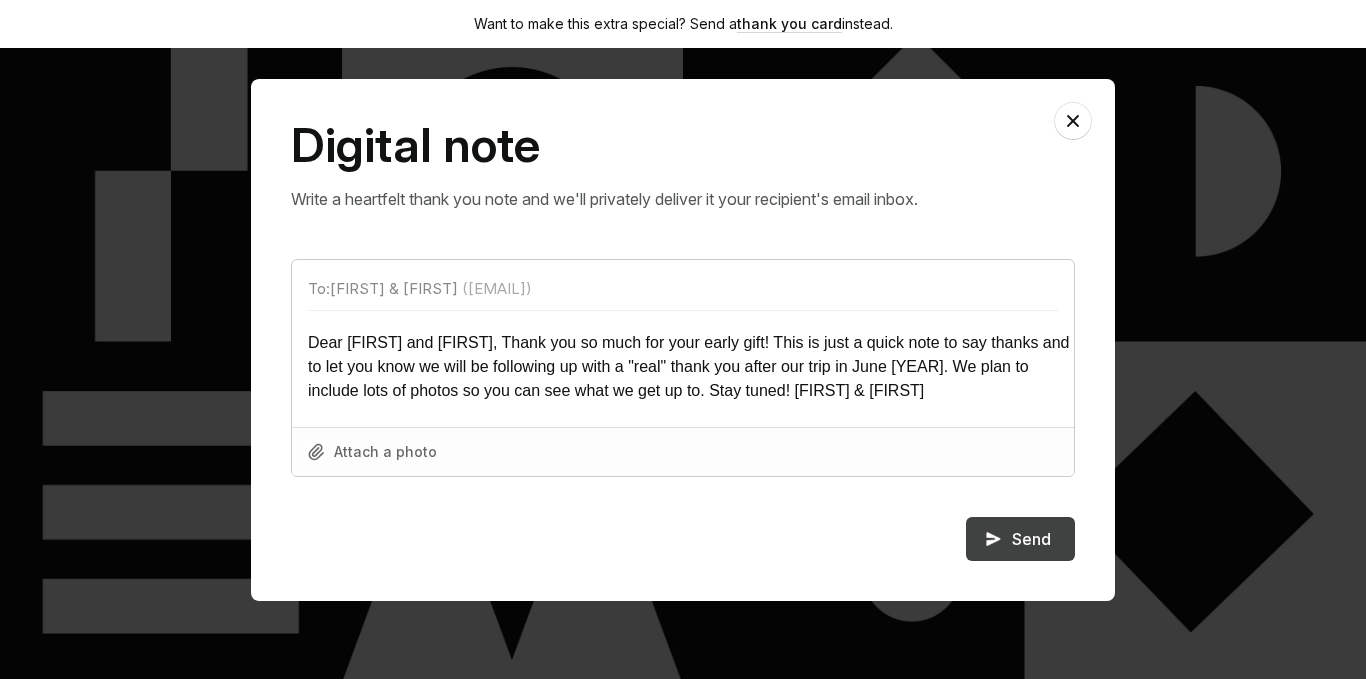 click on "Send" at bounding box center (1020, 539) 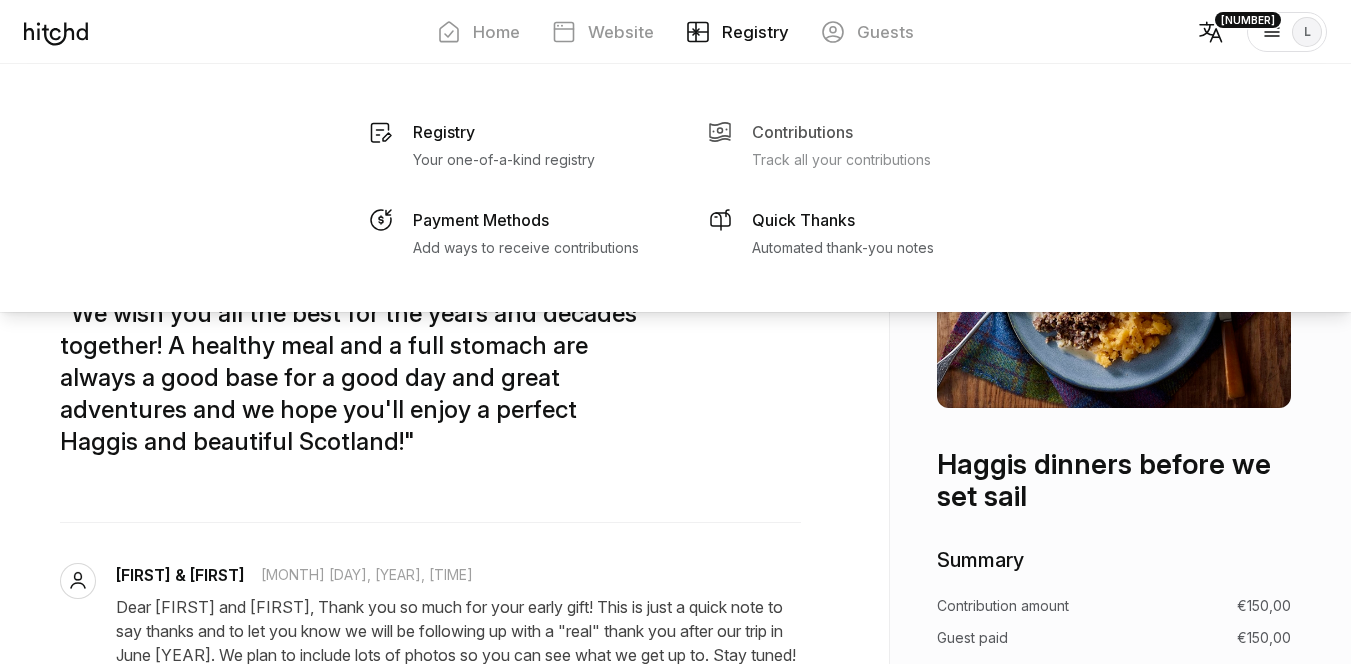 click on "Contributions" at bounding box center (444, 132) 